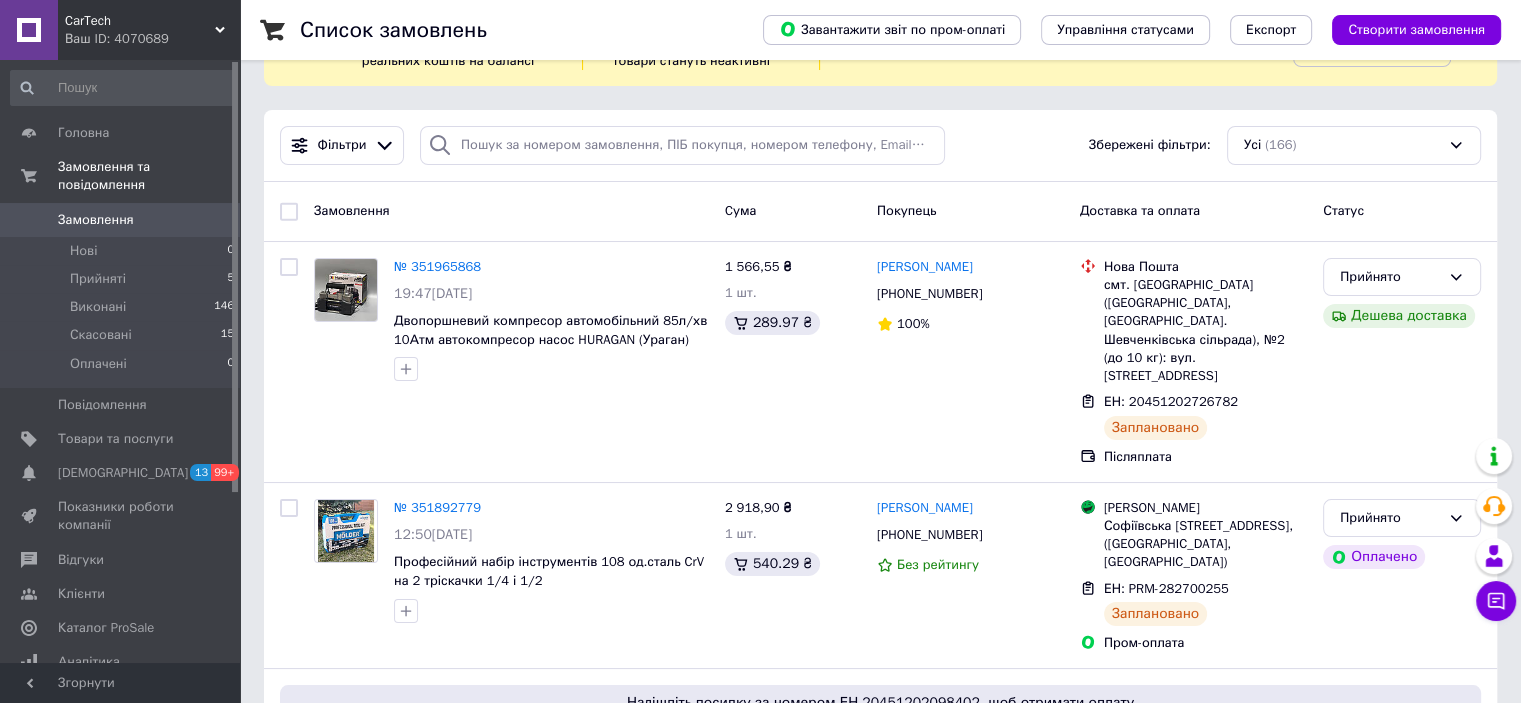 scroll, scrollTop: 300, scrollLeft: 0, axis: vertical 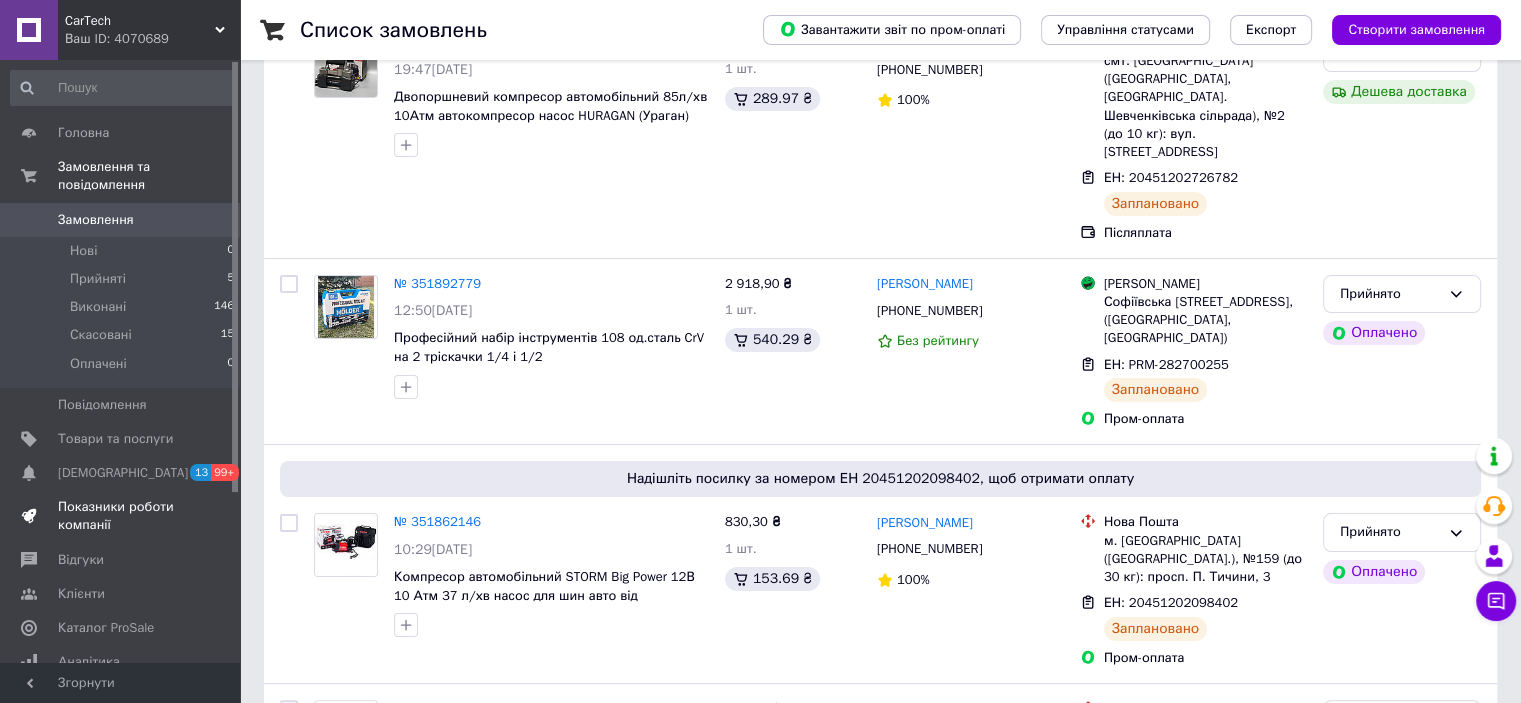click on "Показники роботи компанії" at bounding box center (121, 516) 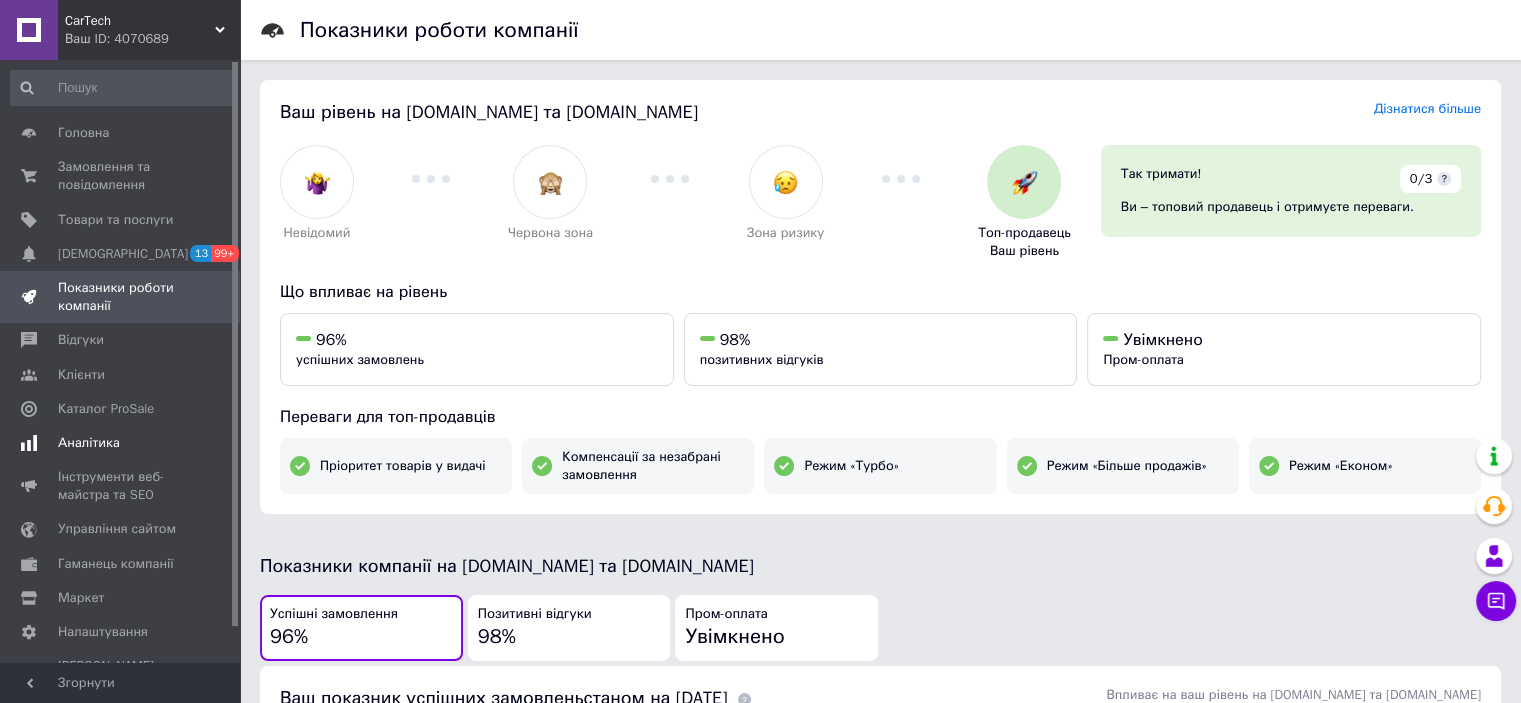 click on "Аналітика" at bounding box center (89, 443) 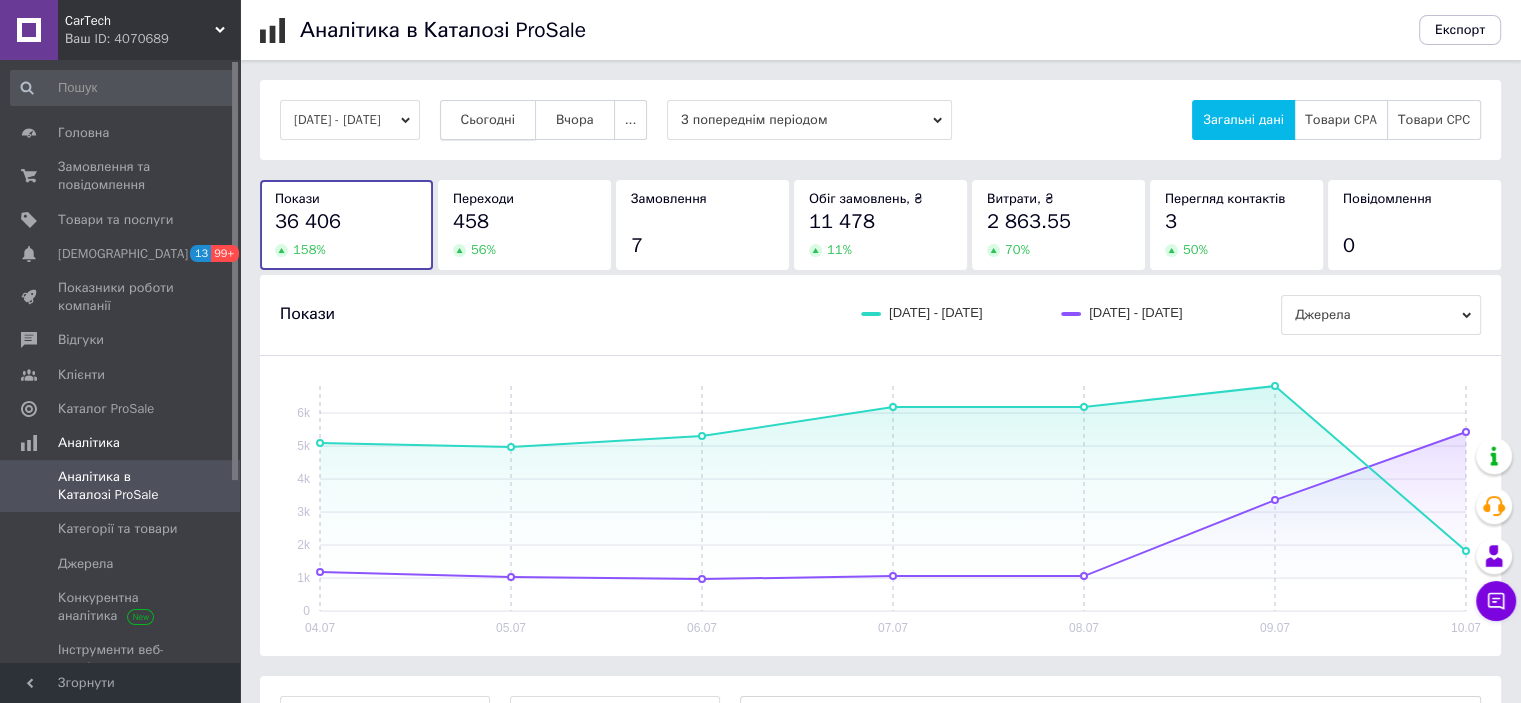 click on "Сьогодні" at bounding box center [488, 120] 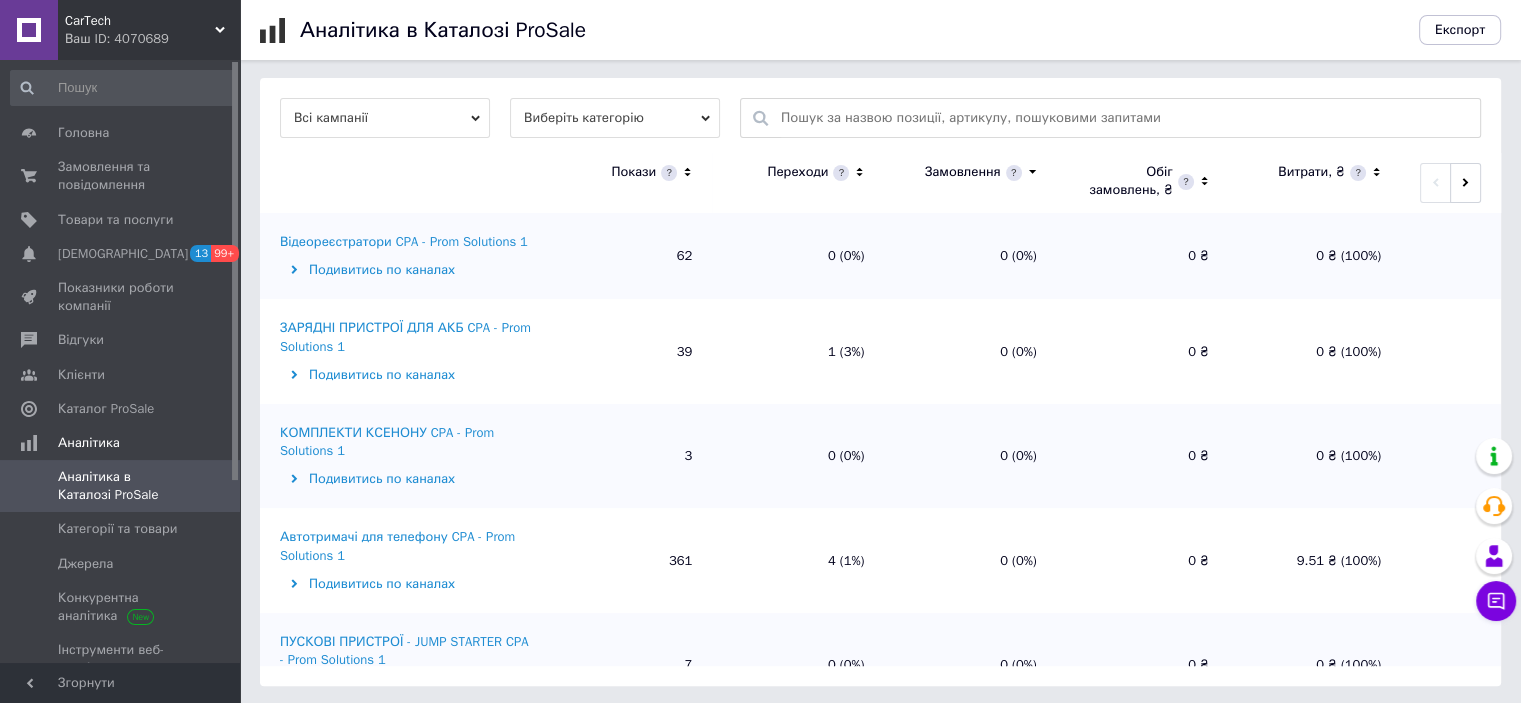 scroll, scrollTop: 600, scrollLeft: 0, axis: vertical 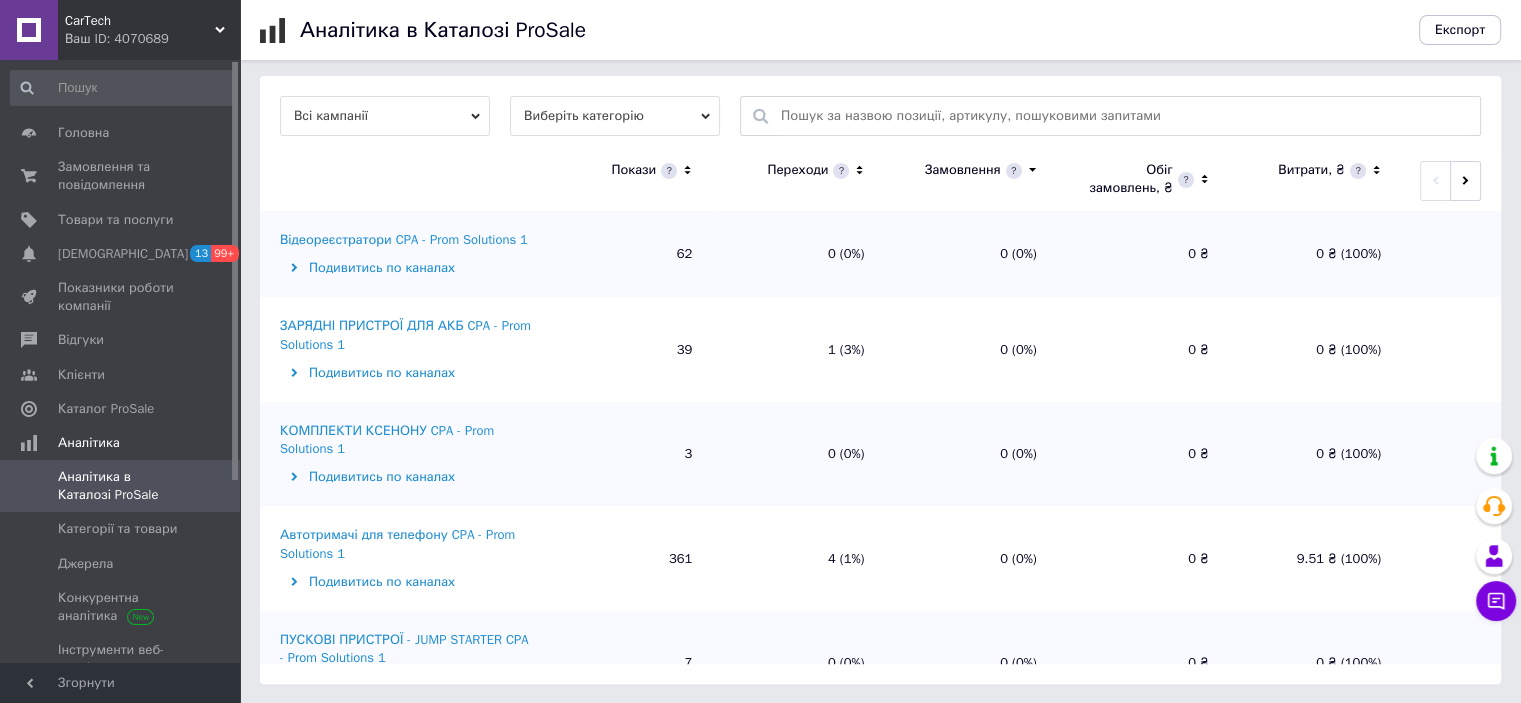 click 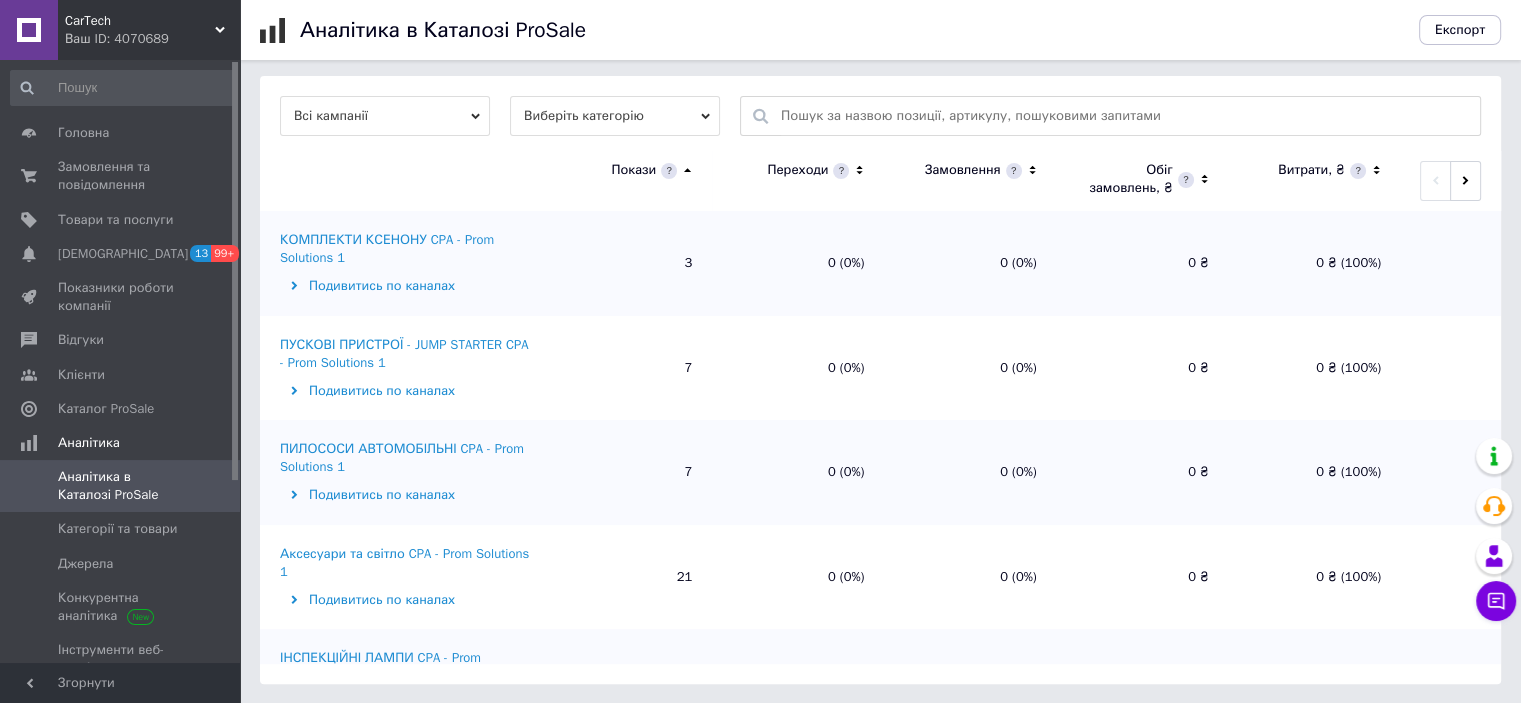 click 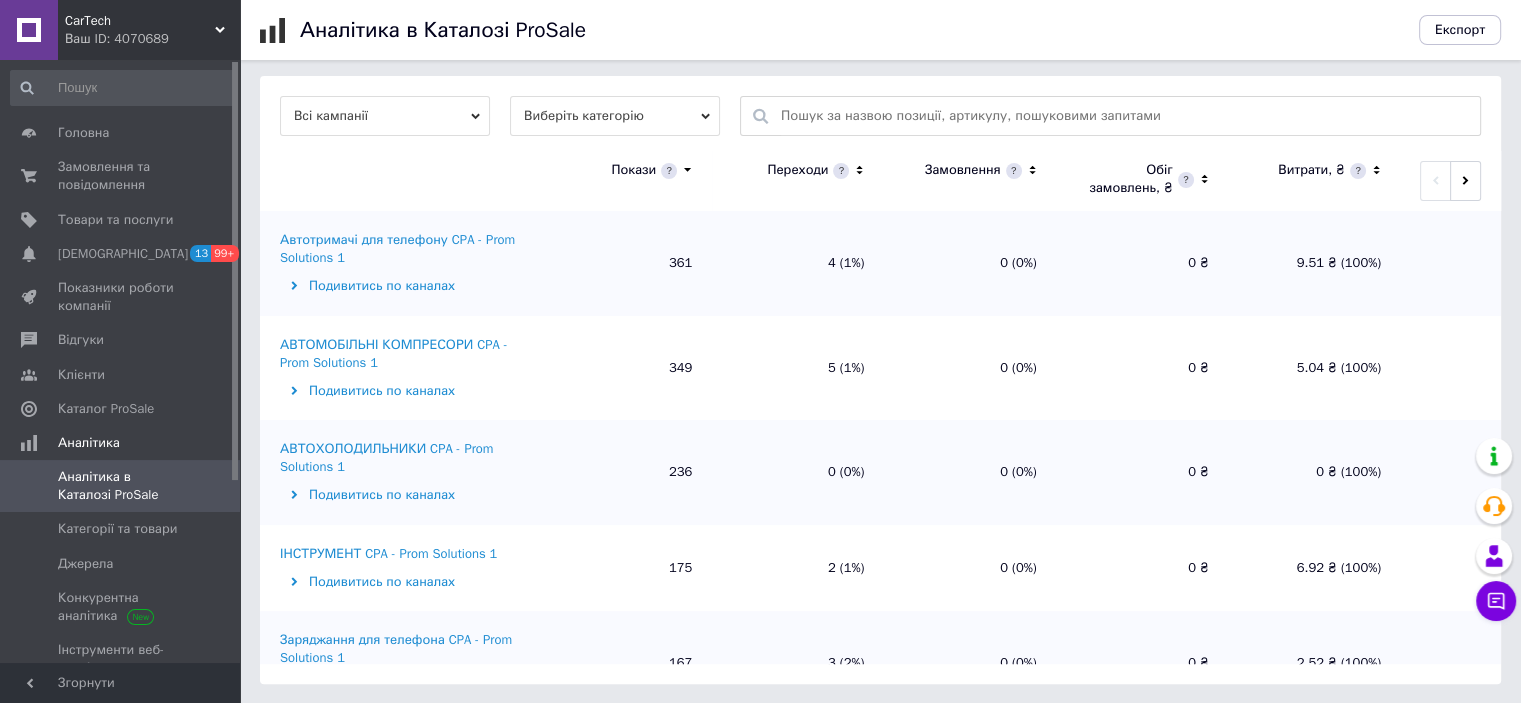 click on "Автотримачі для телефону CPA - Prom Solutions 1" at bounding box center [407, 249] 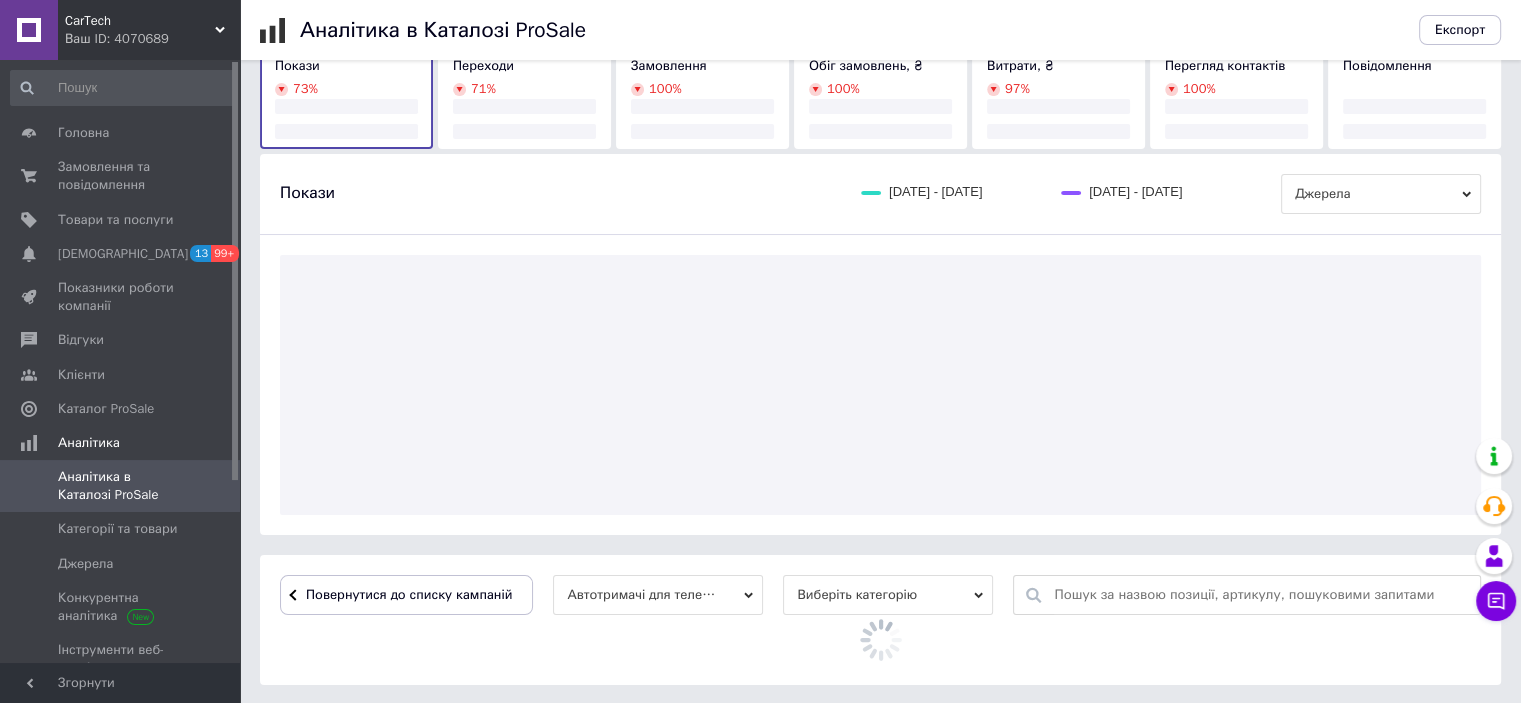scroll, scrollTop: 356, scrollLeft: 0, axis: vertical 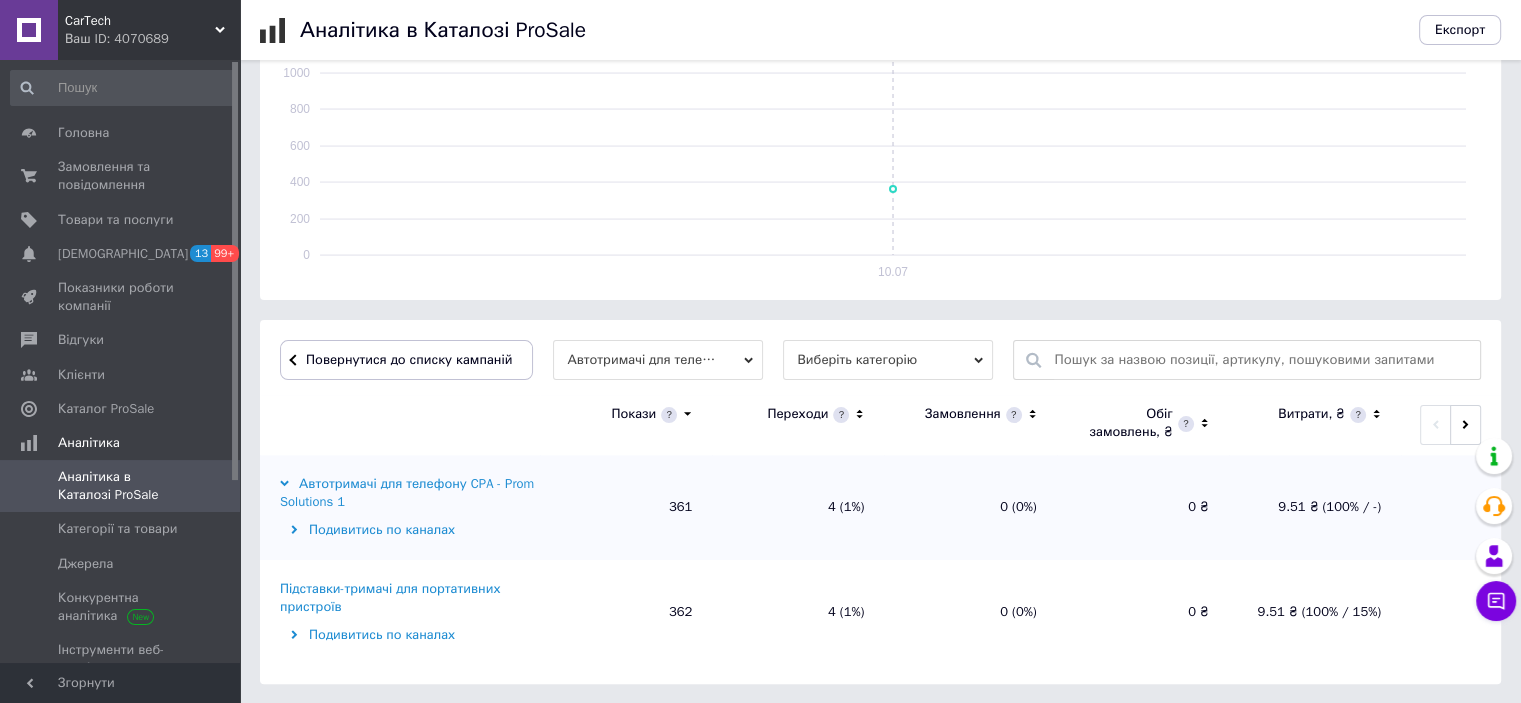 click on "Підставки-тримачі для портативних пристроїв" at bounding box center (407, 598) 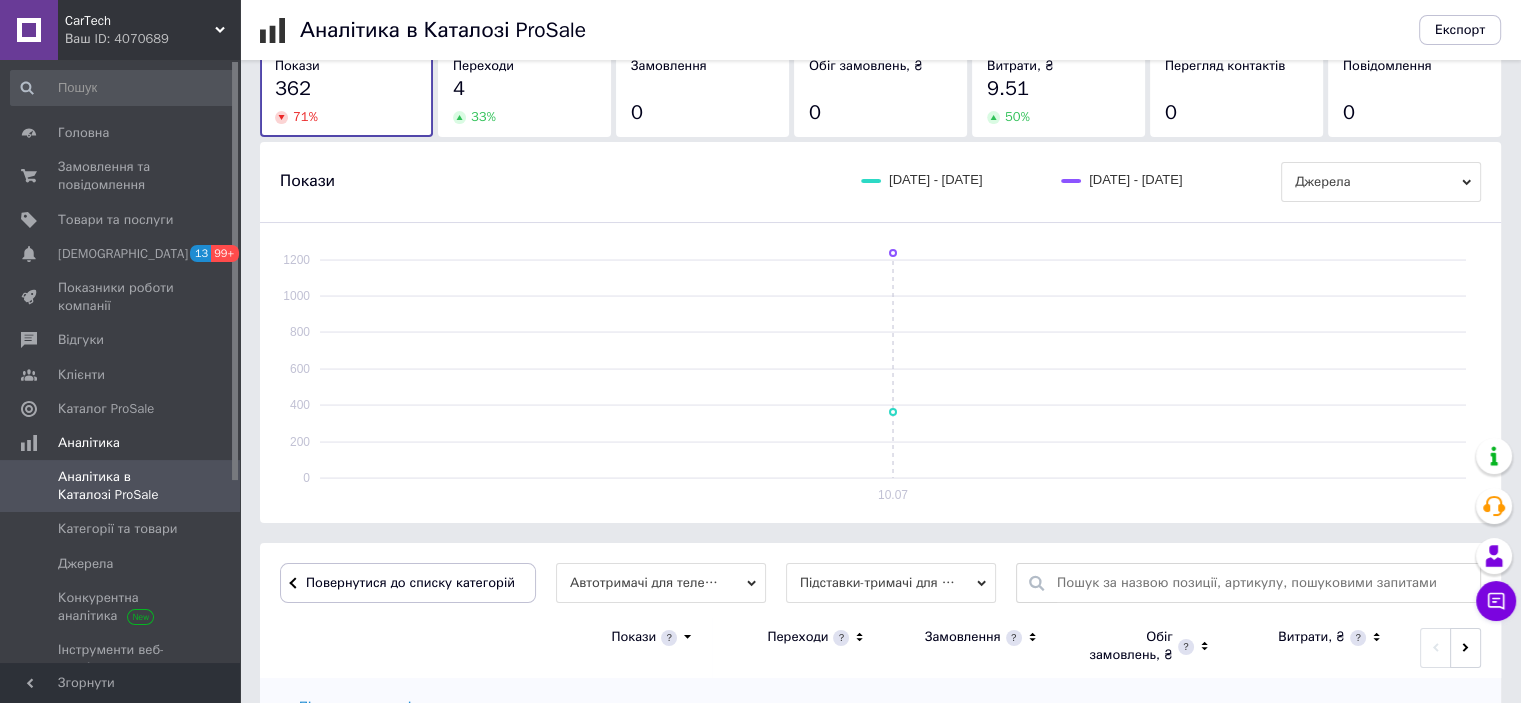 scroll, scrollTop: 600, scrollLeft: 0, axis: vertical 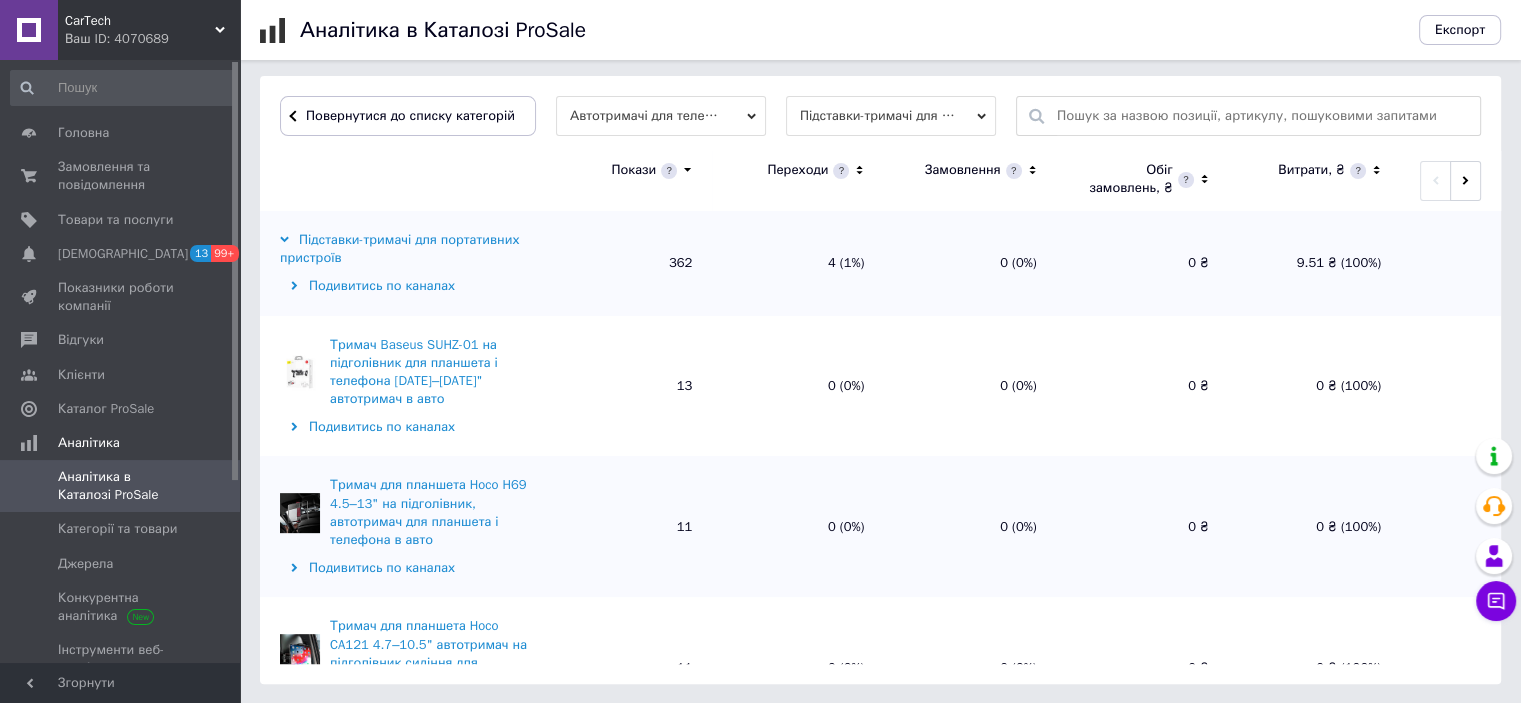 click 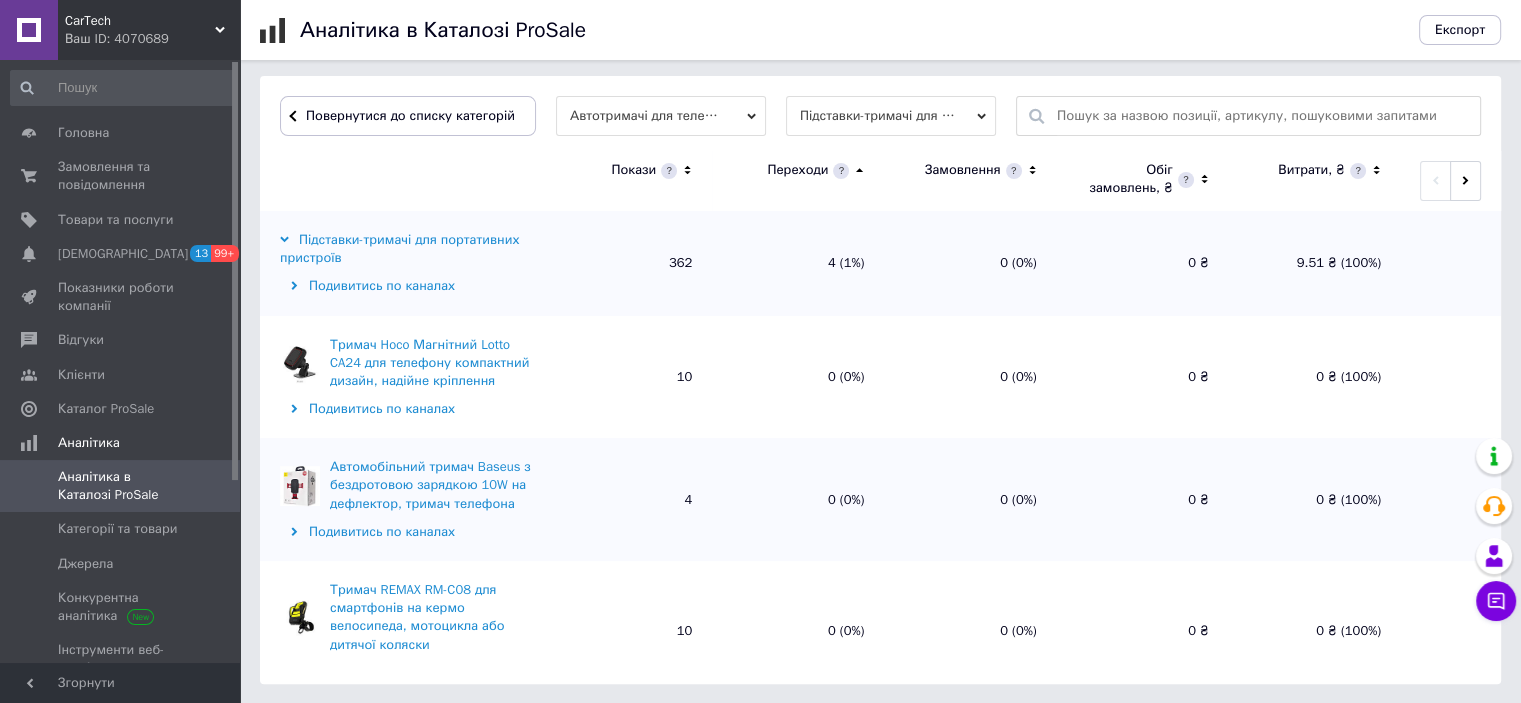 click 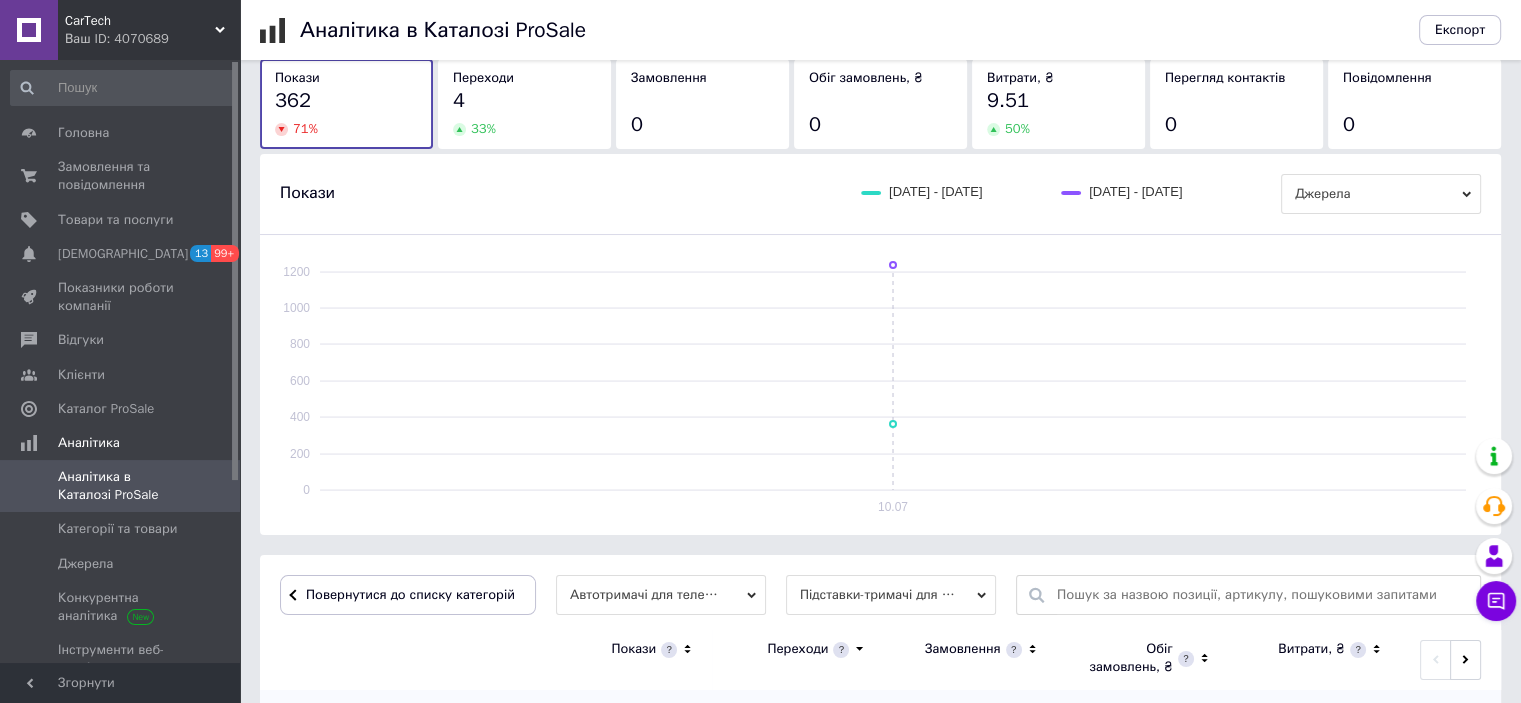 scroll, scrollTop: 600, scrollLeft: 0, axis: vertical 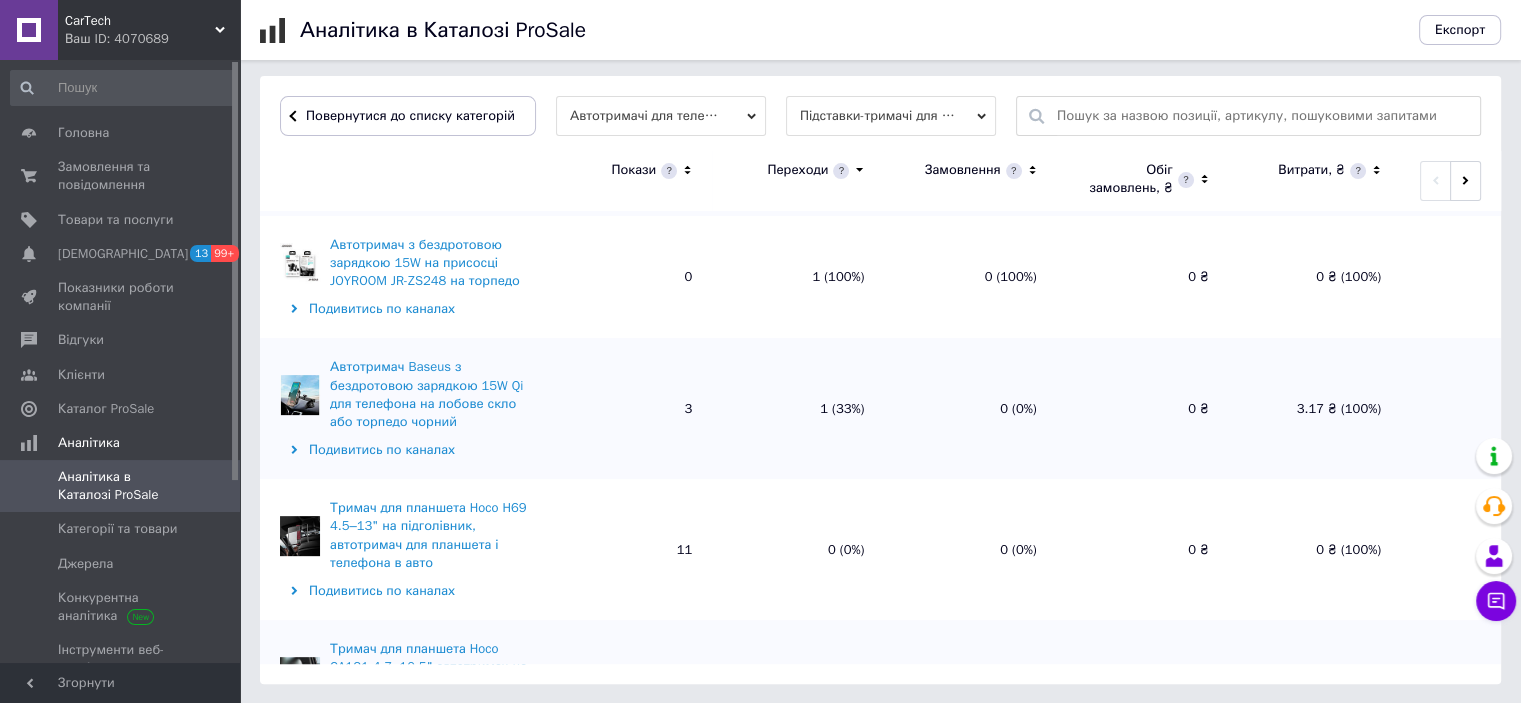 click on "Подивитись по каналах" at bounding box center (407, 450) 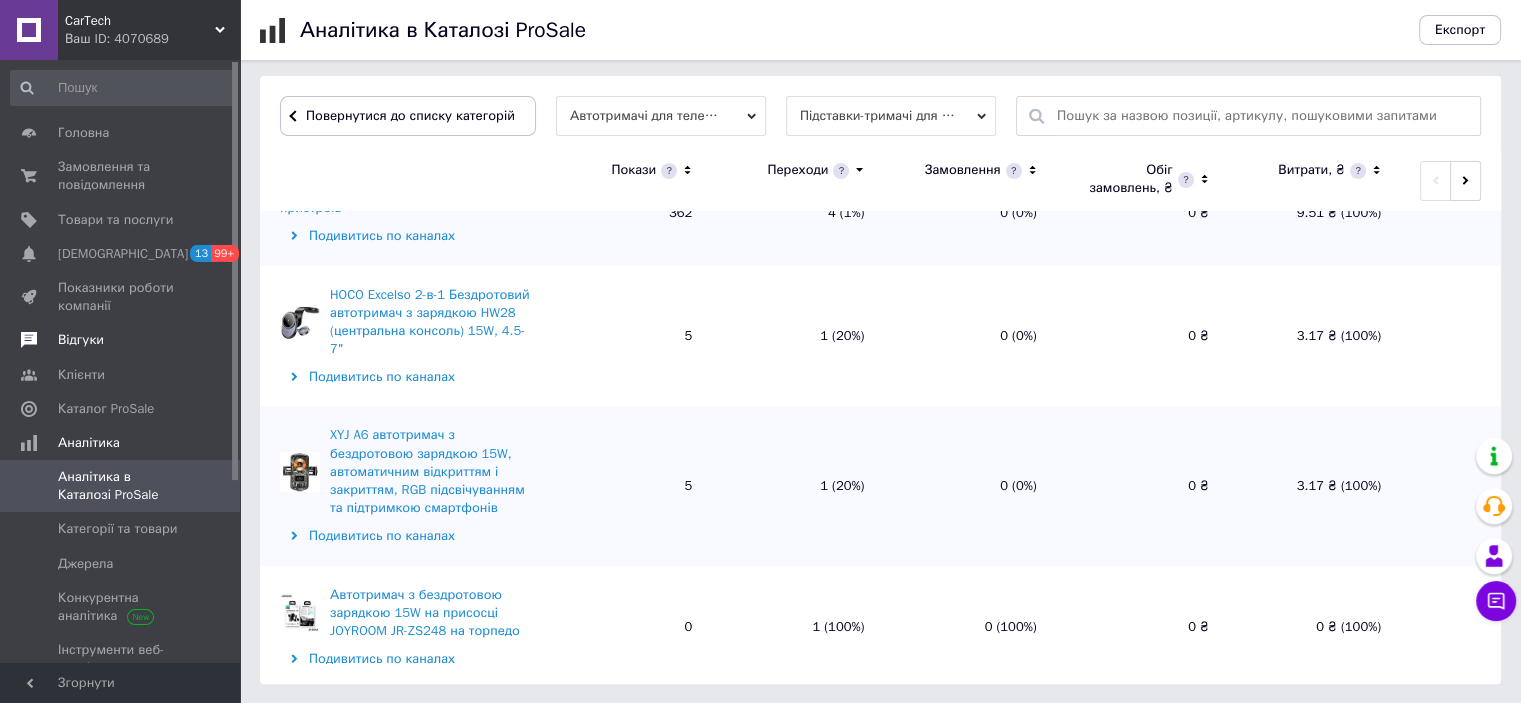 scroll, scrollTop: 0, scrollLeft: 0, axis: both 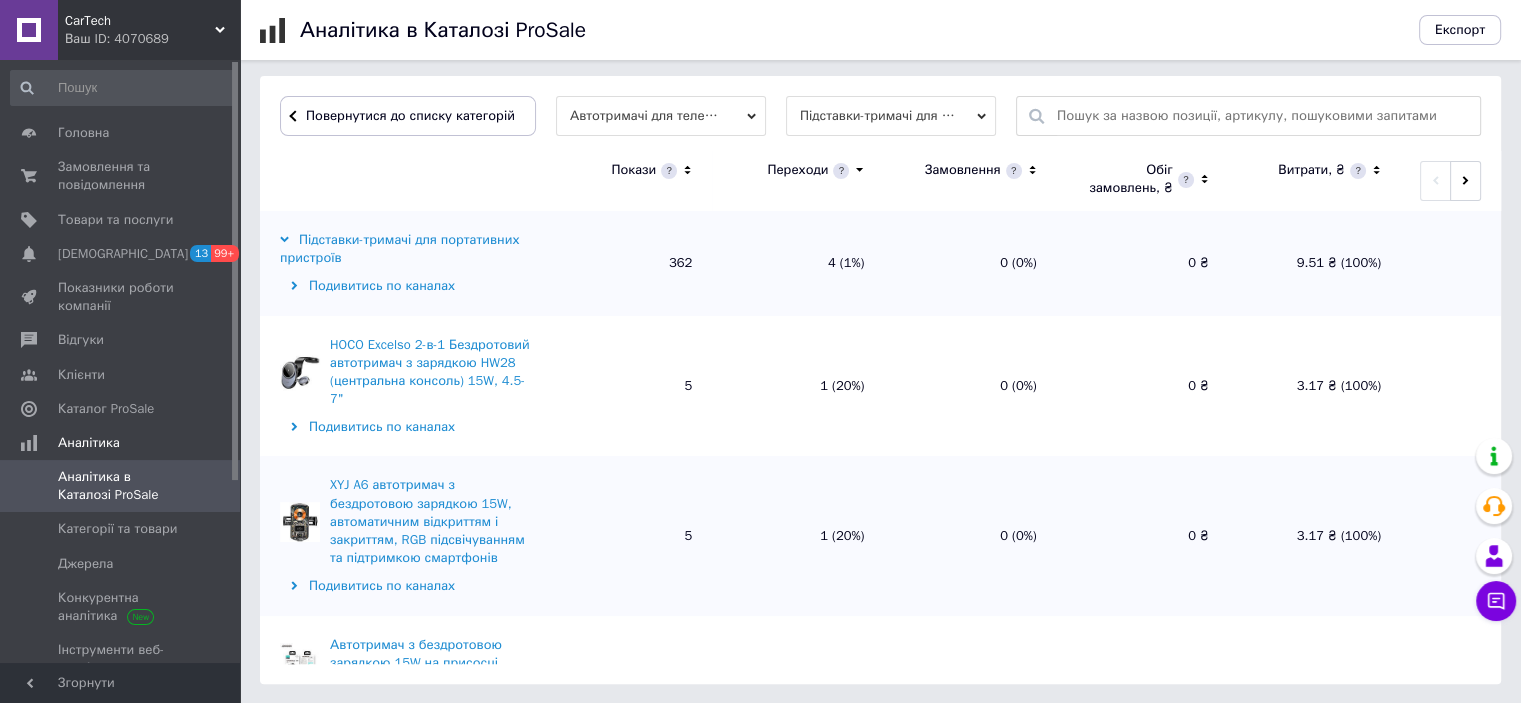 click on "Аналітика в Каталозі ProSale" at bounding box center (123, 486) 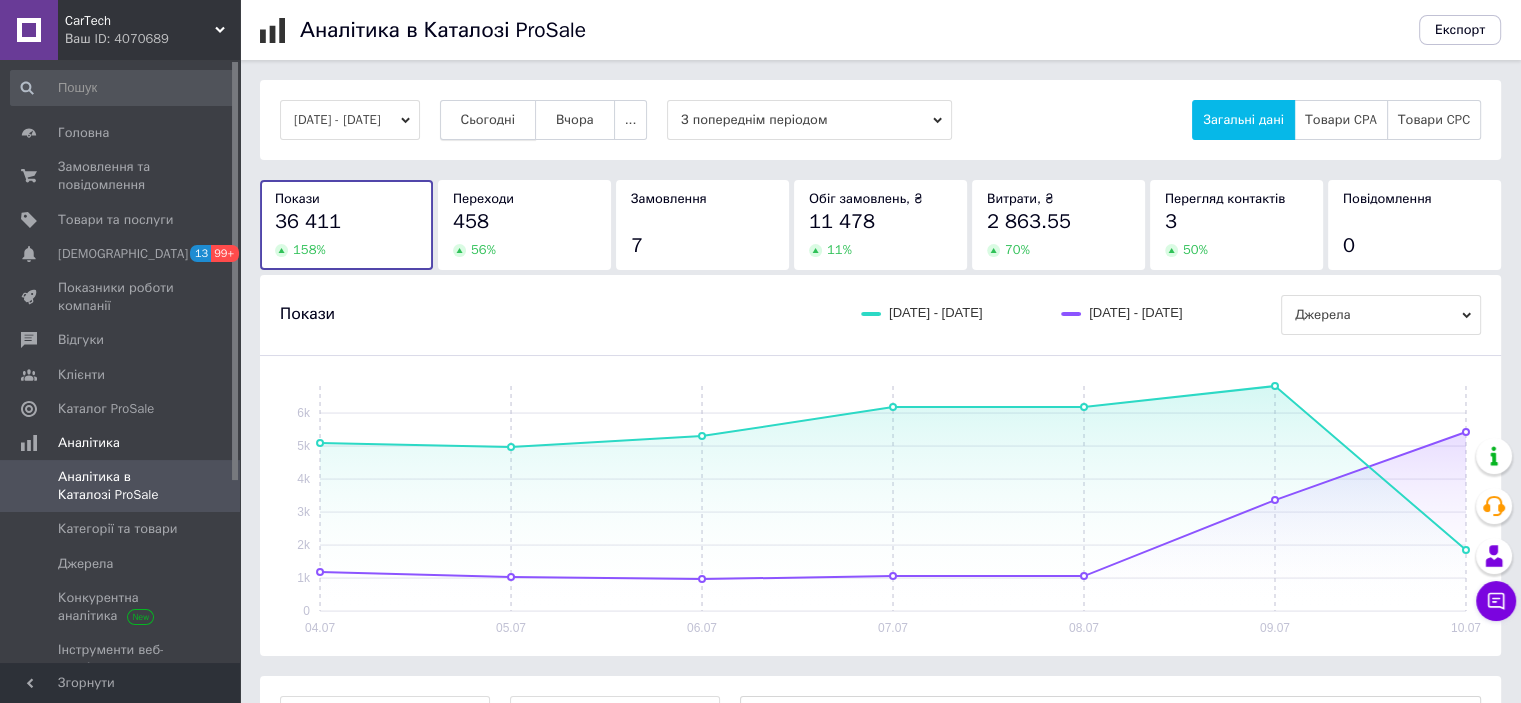 click on "Сьогодні" at bounding box center [488, 120] 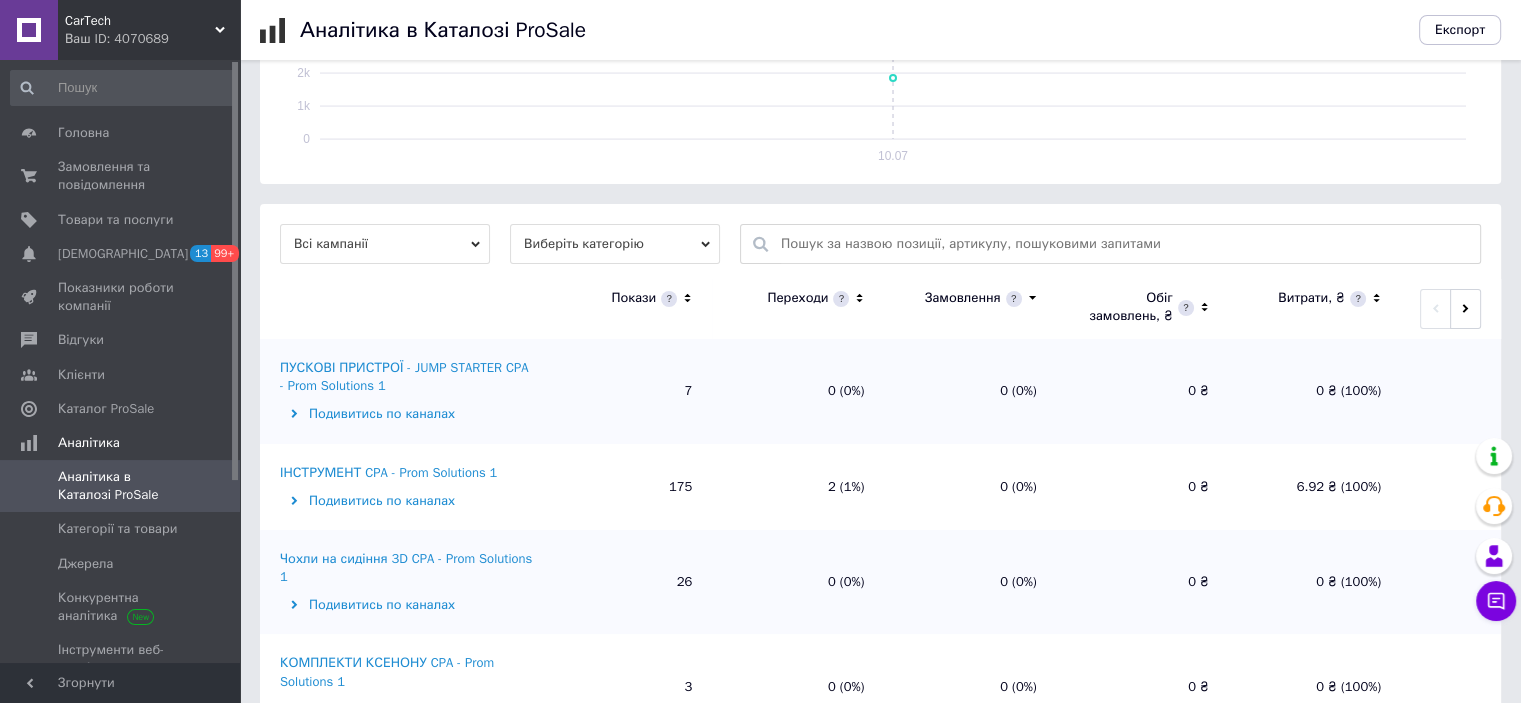 scroll, scrollTop: 500, scrollLeft: 0, axis: vertical 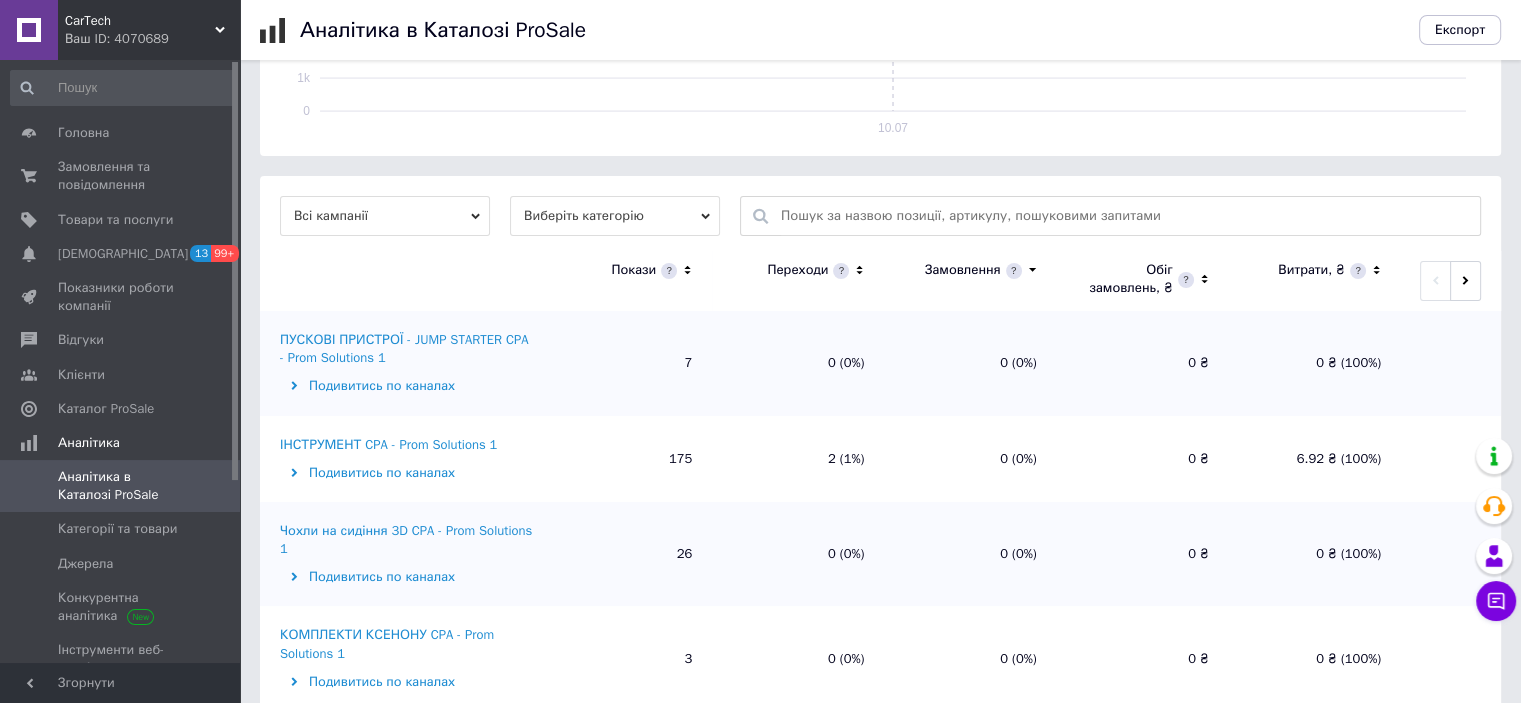 click 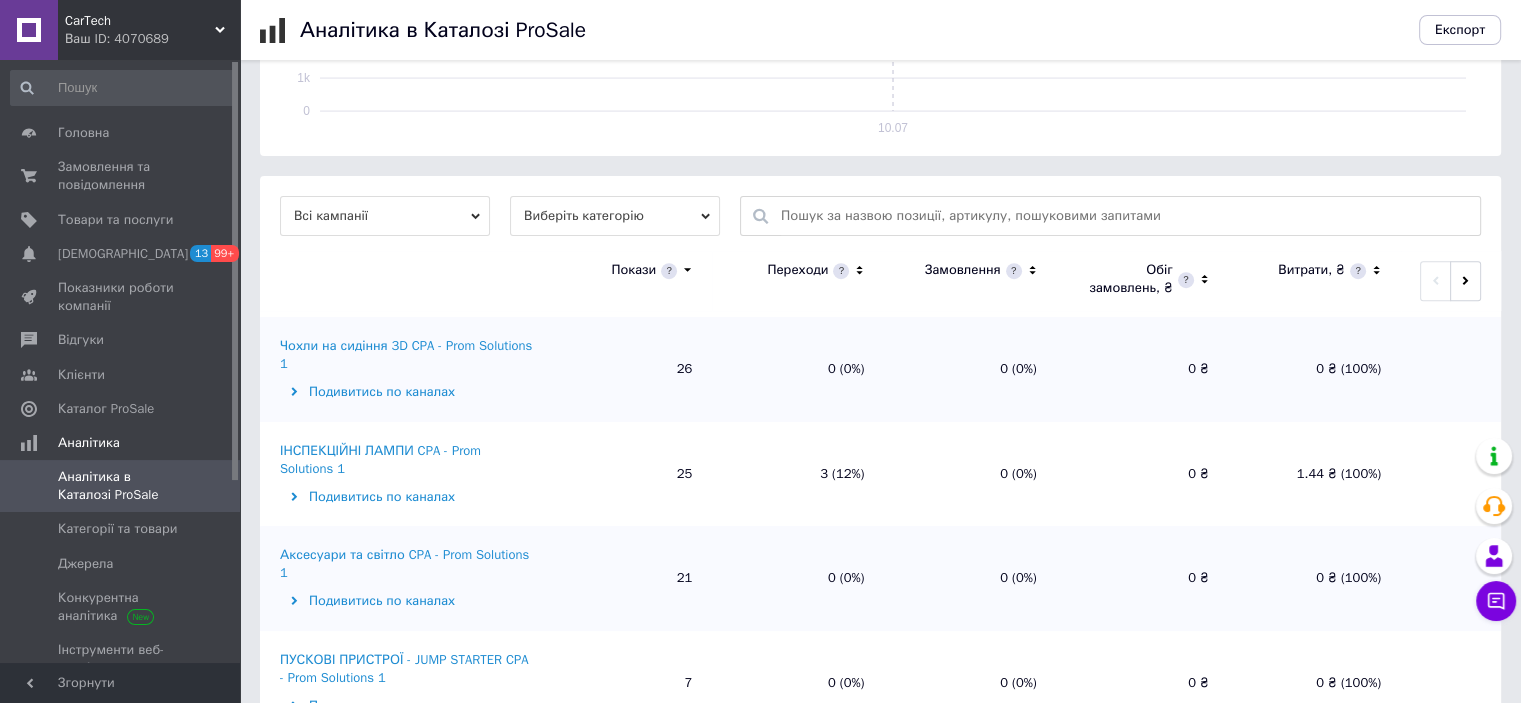 scroll, scrollTop: 1200, scrollLeft: 0, axis: vertical 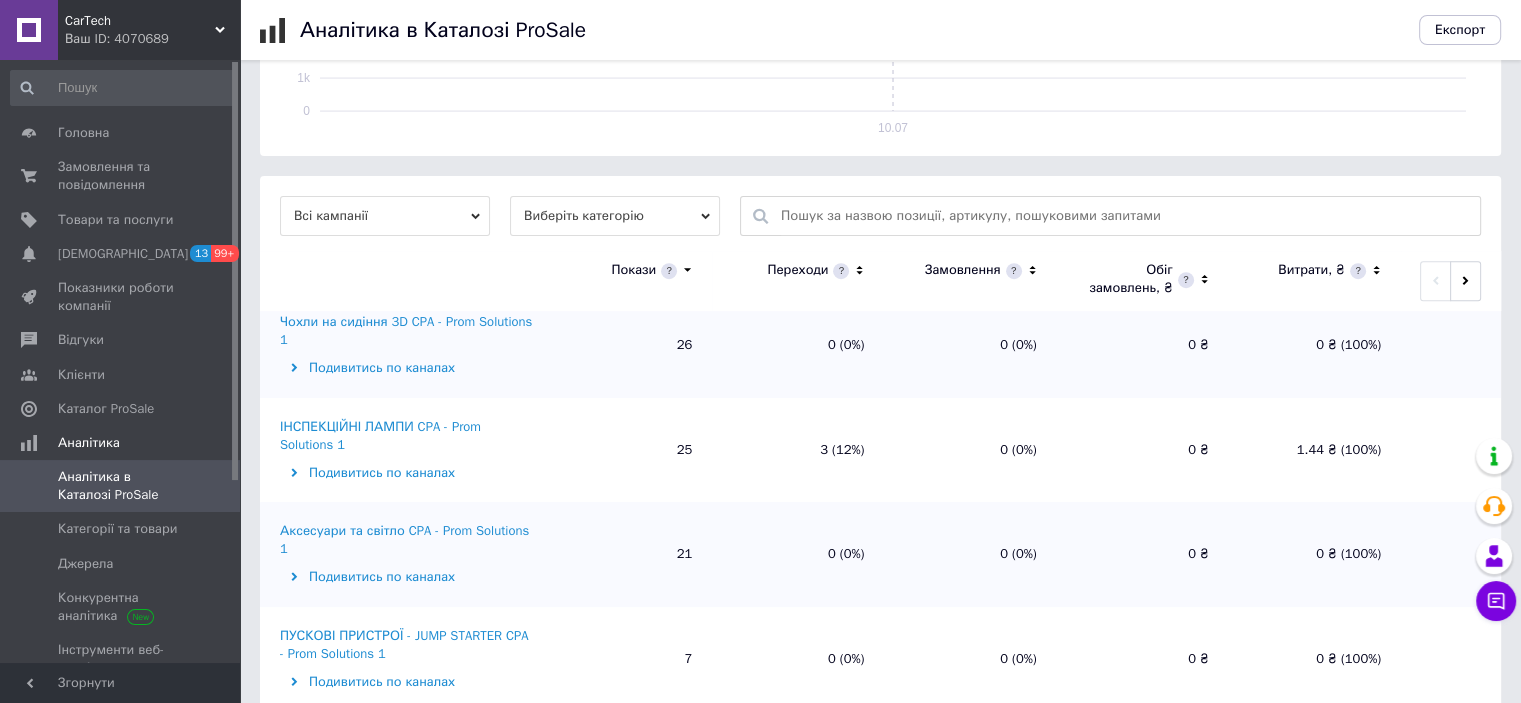click on "ІНСПЕКЦІЙНІ ЛАМПИ CPA - Prom Solutions 1" at bounding box center (407, 436) 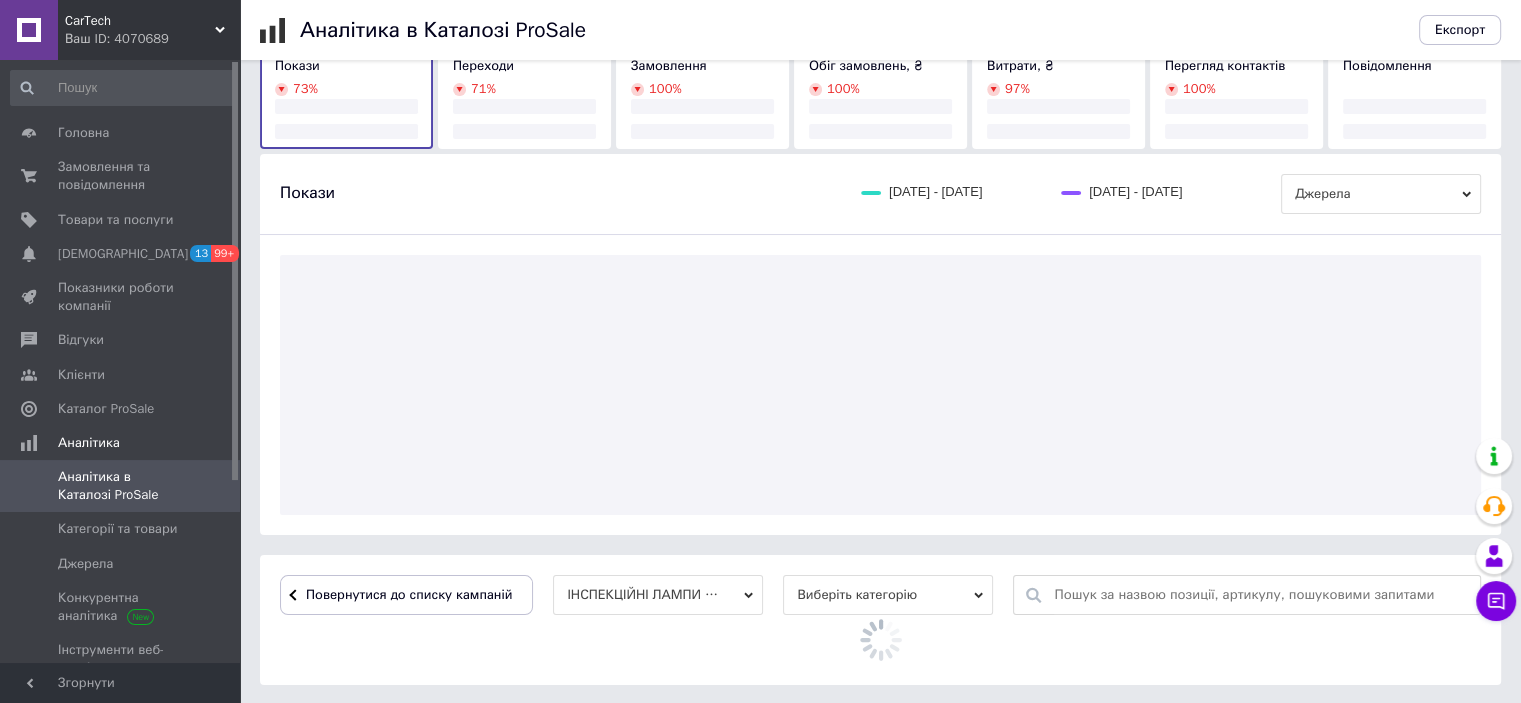 scroll, scrollTop: 424, scrollLeft: 0, axis: vertical 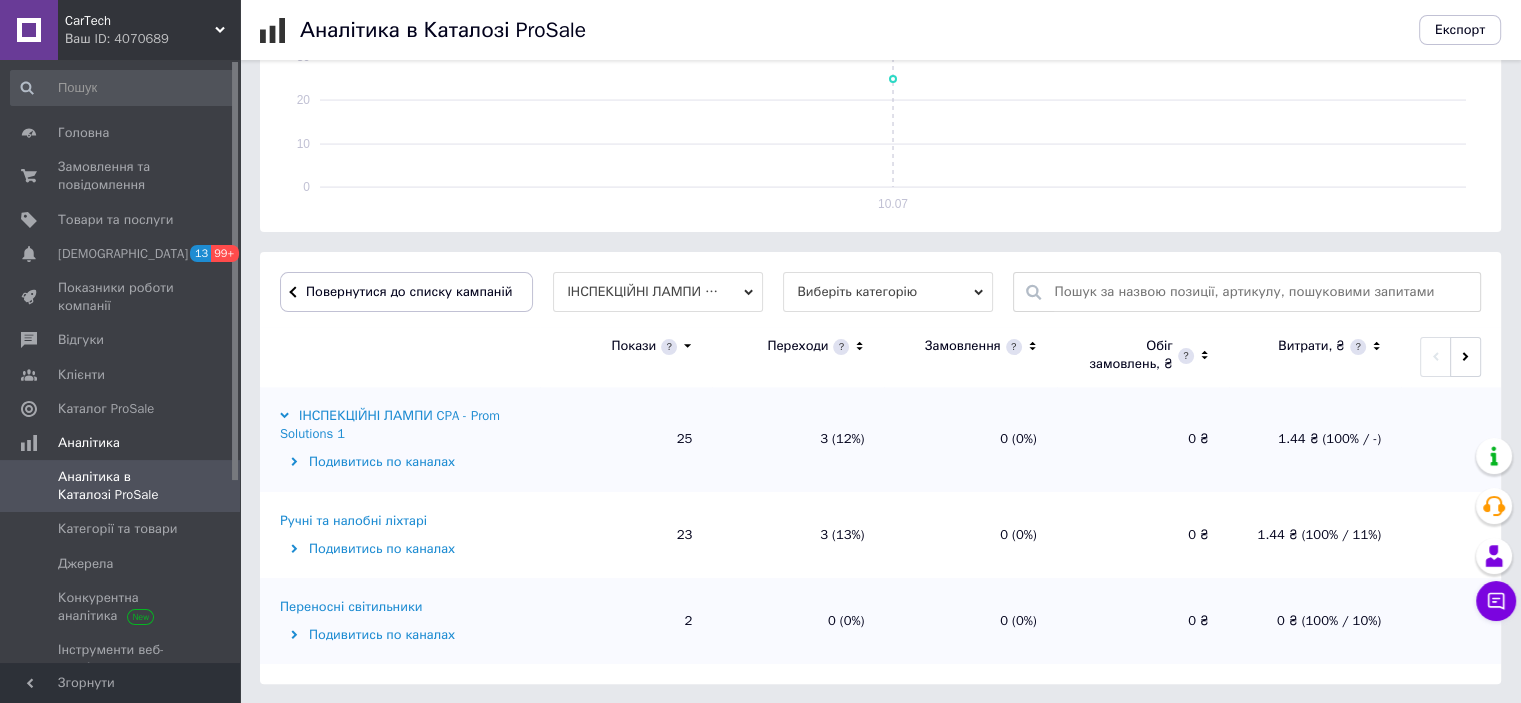 click on "Ручні та налобні ліхтарі" at bounding box center [353, 521] 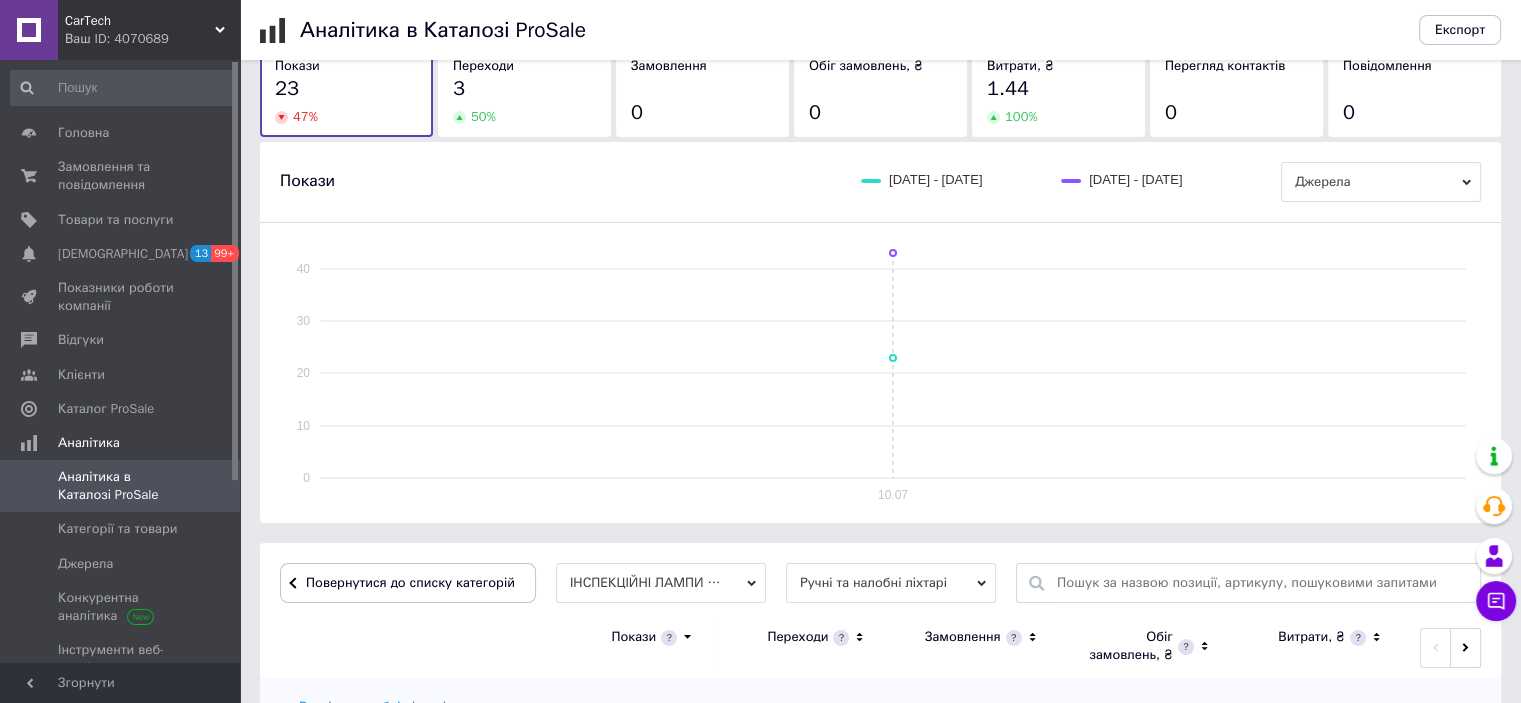 scroll, scrollTop: 500, scrollLeft: 0, axis: vertical 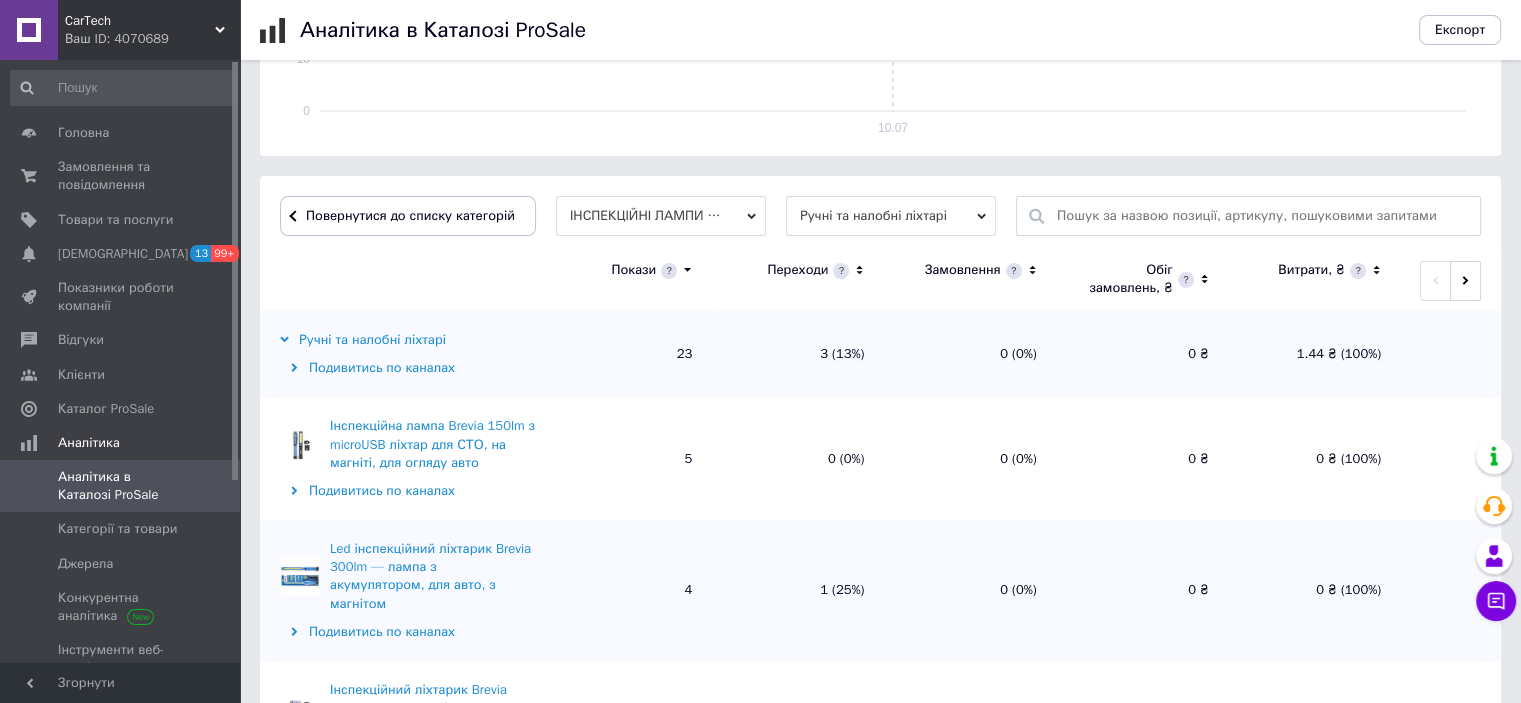 click 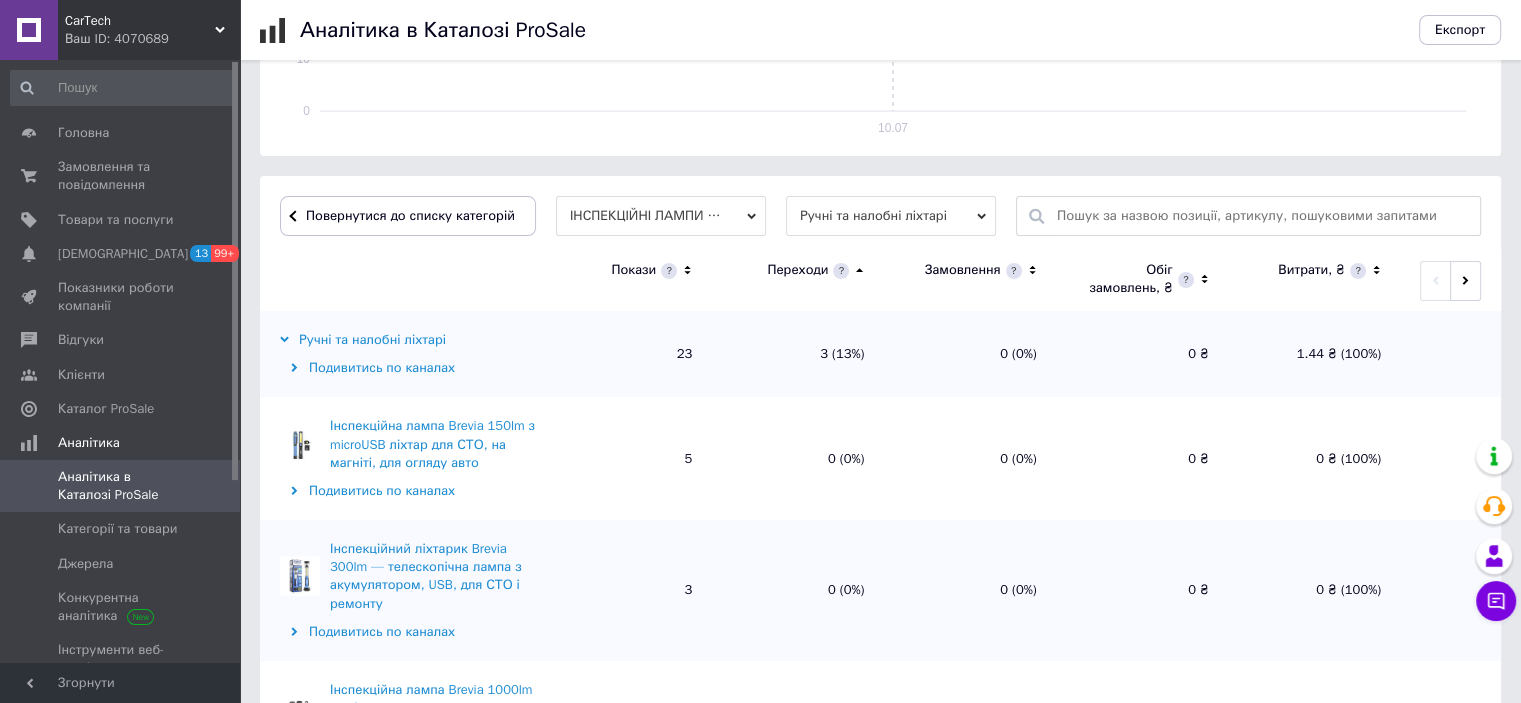click 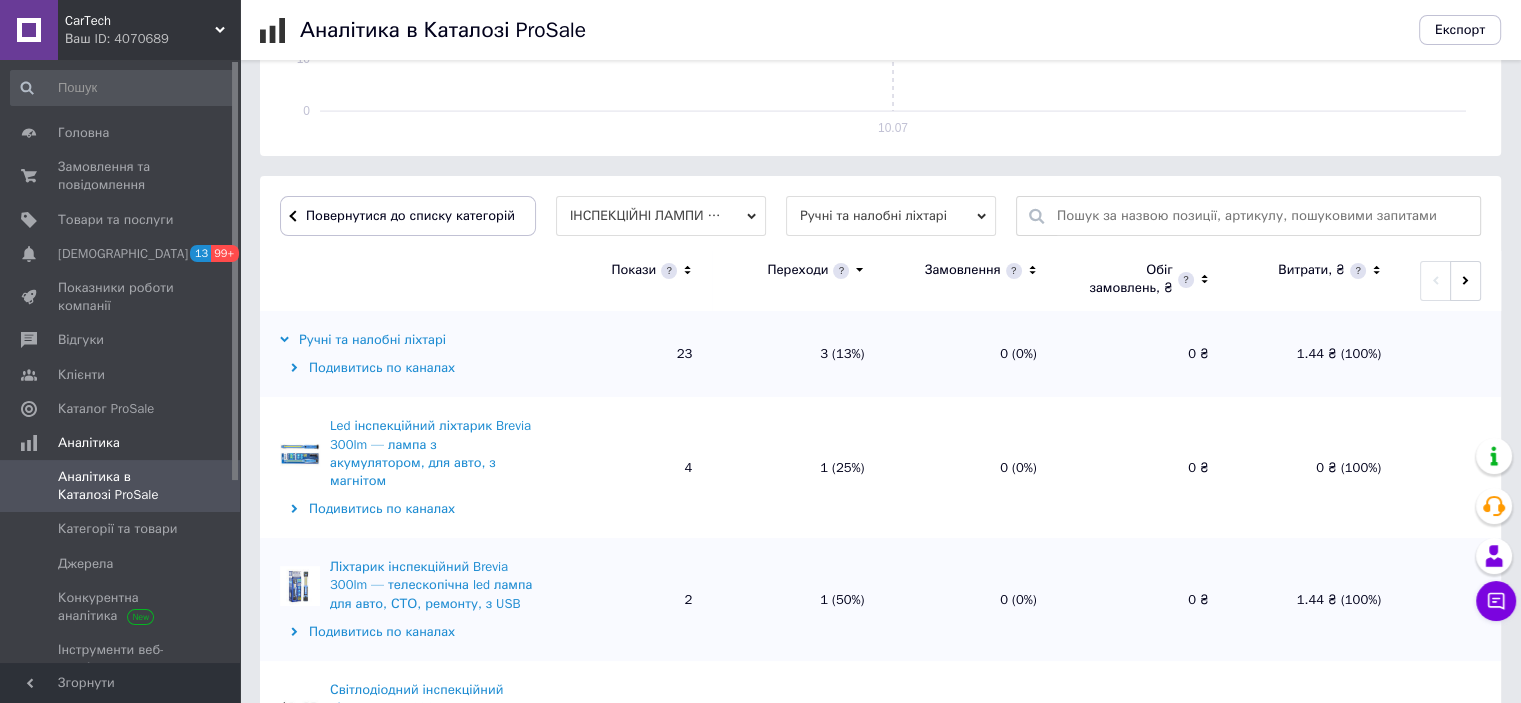 click on "Аналітика в Каталозі ProSale" at bounding box center (121, 486) 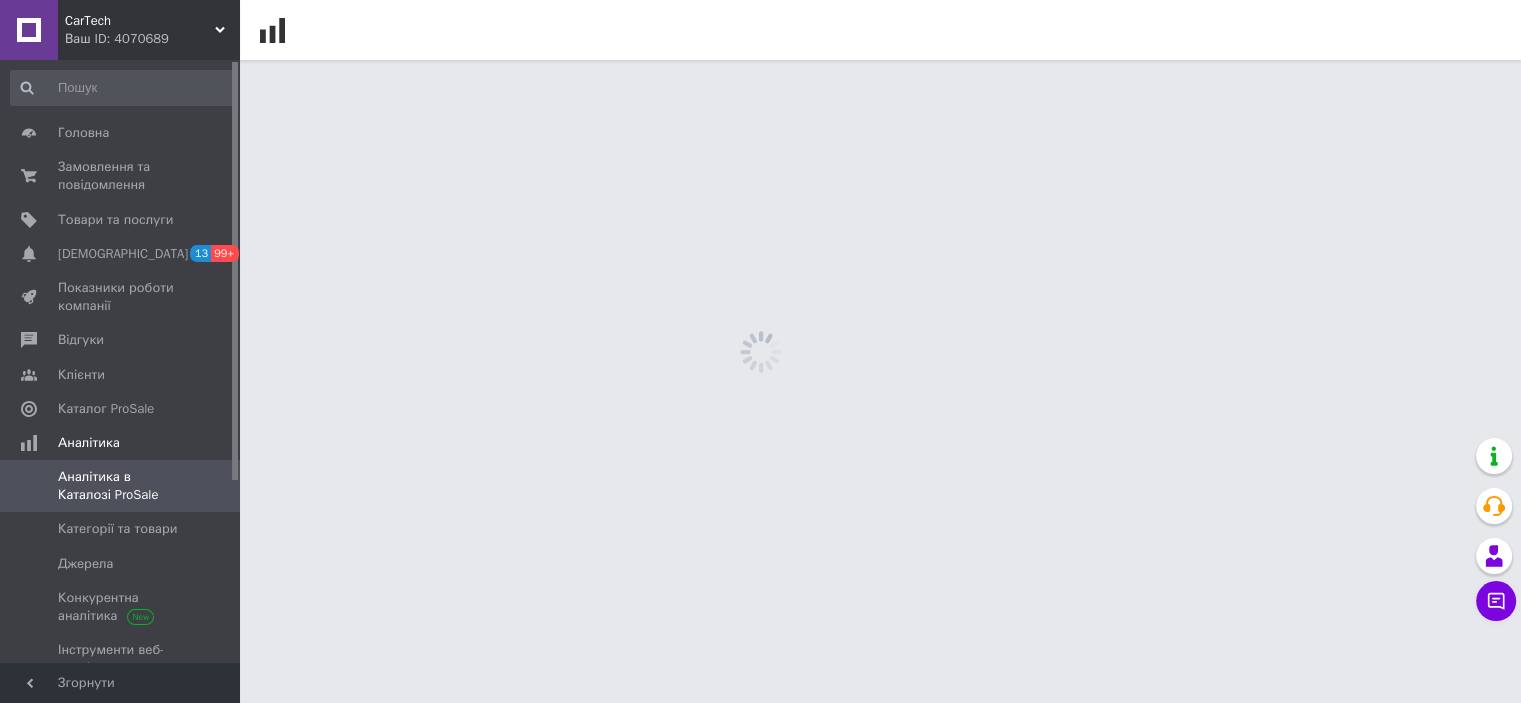 scroll, scrollTop: 0, scrollLeft: 0, axis: both 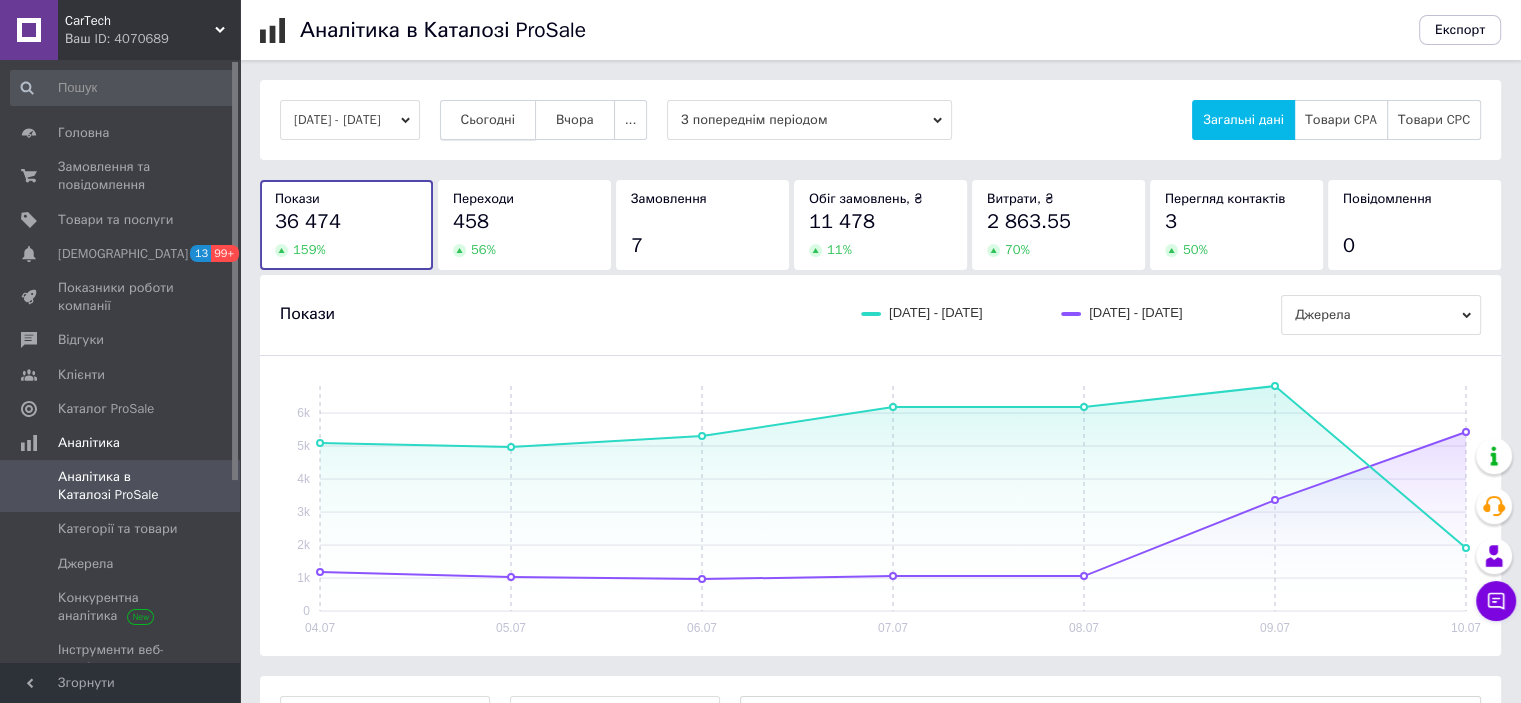 click on "Сьогодні" at bounding box center [488, 120] 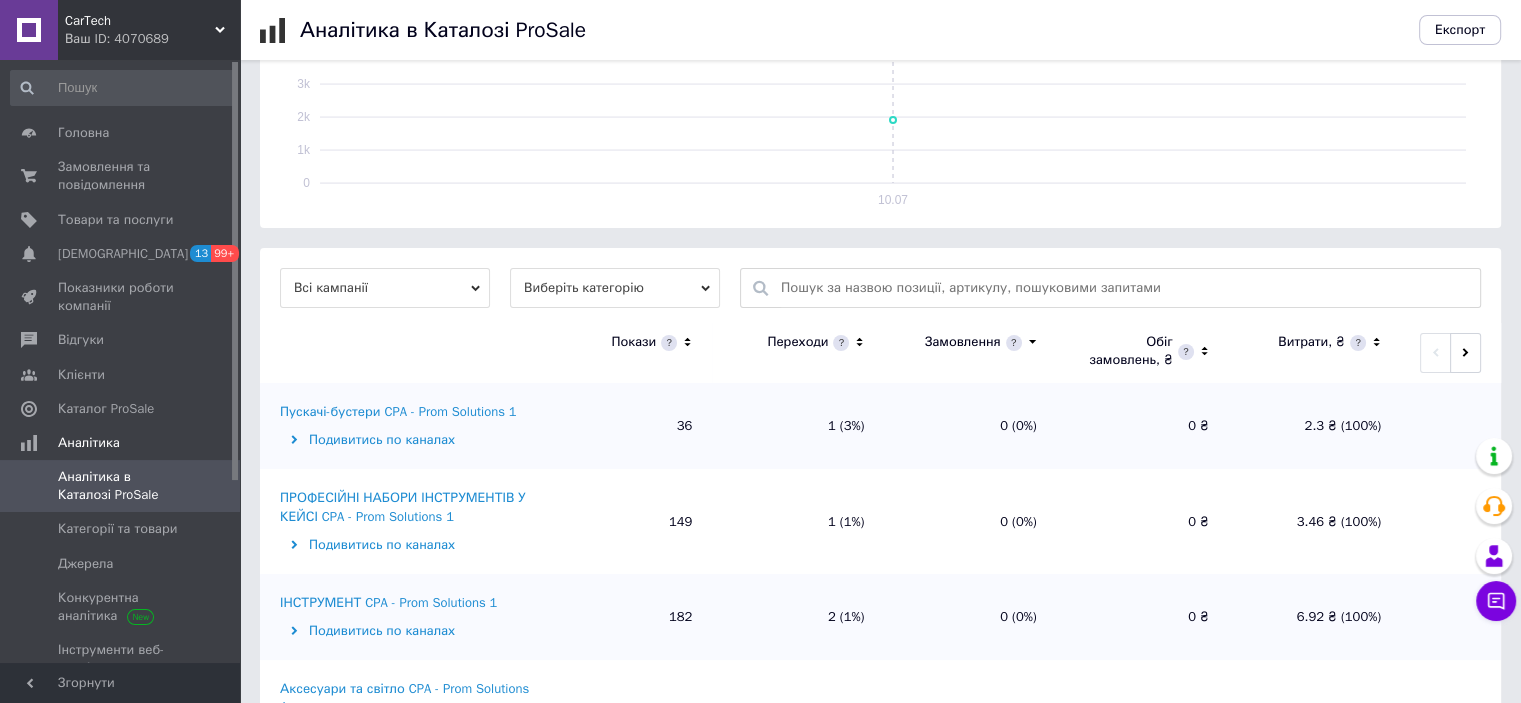 scroll, scrollTop: 500, scrollLeft: 0, axis: vertical 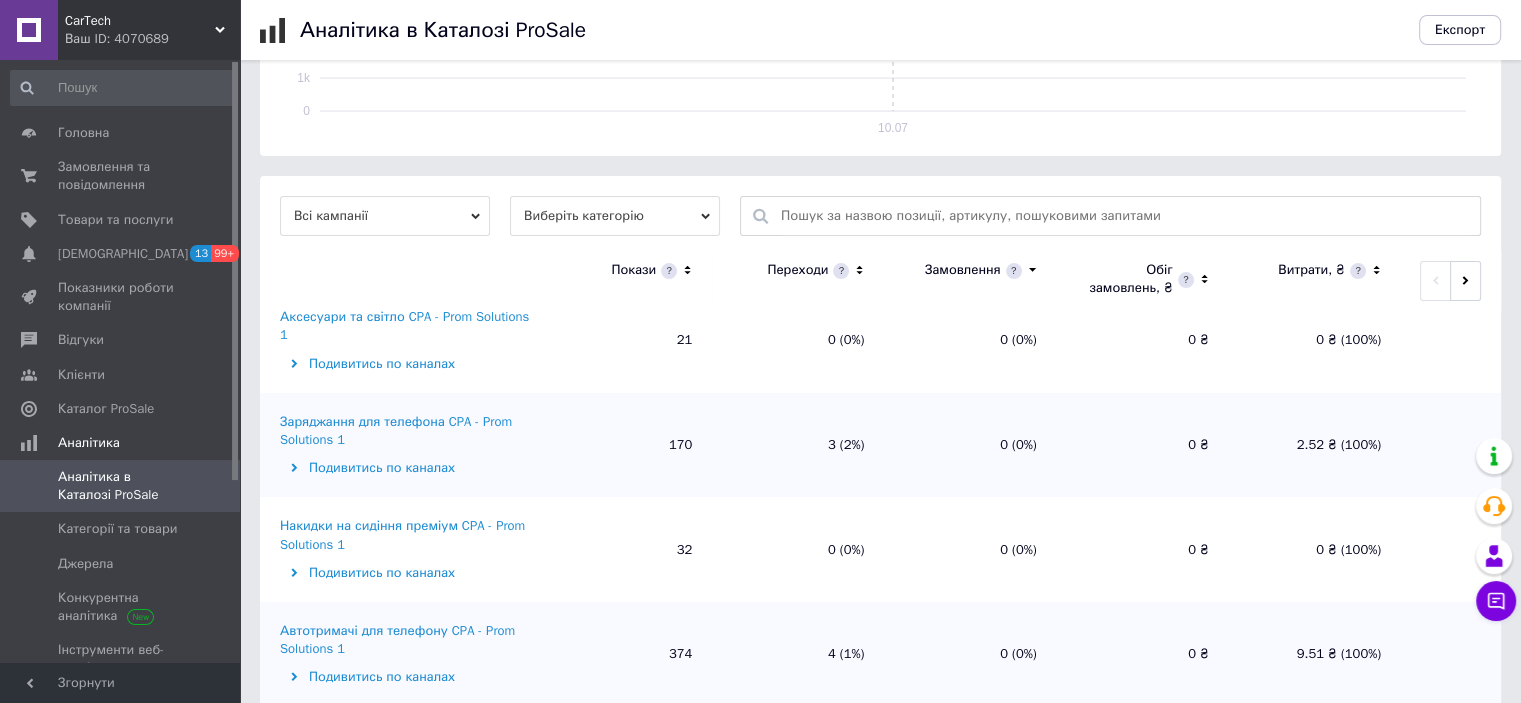 click on "CarTech Ваш ID: 4070689" at bounding box center [149, 30] 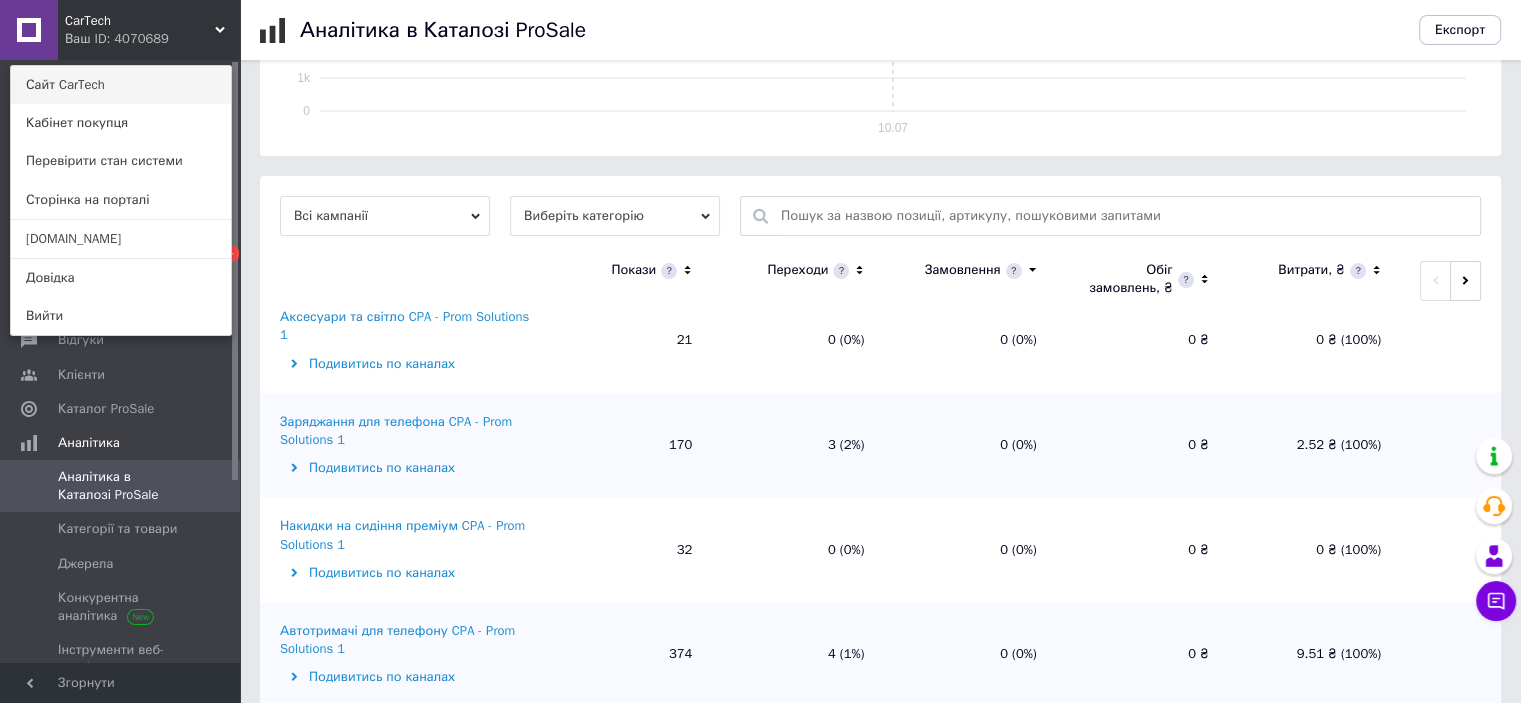 click on "Сайт CarTech" at bounding box center (121, 85) 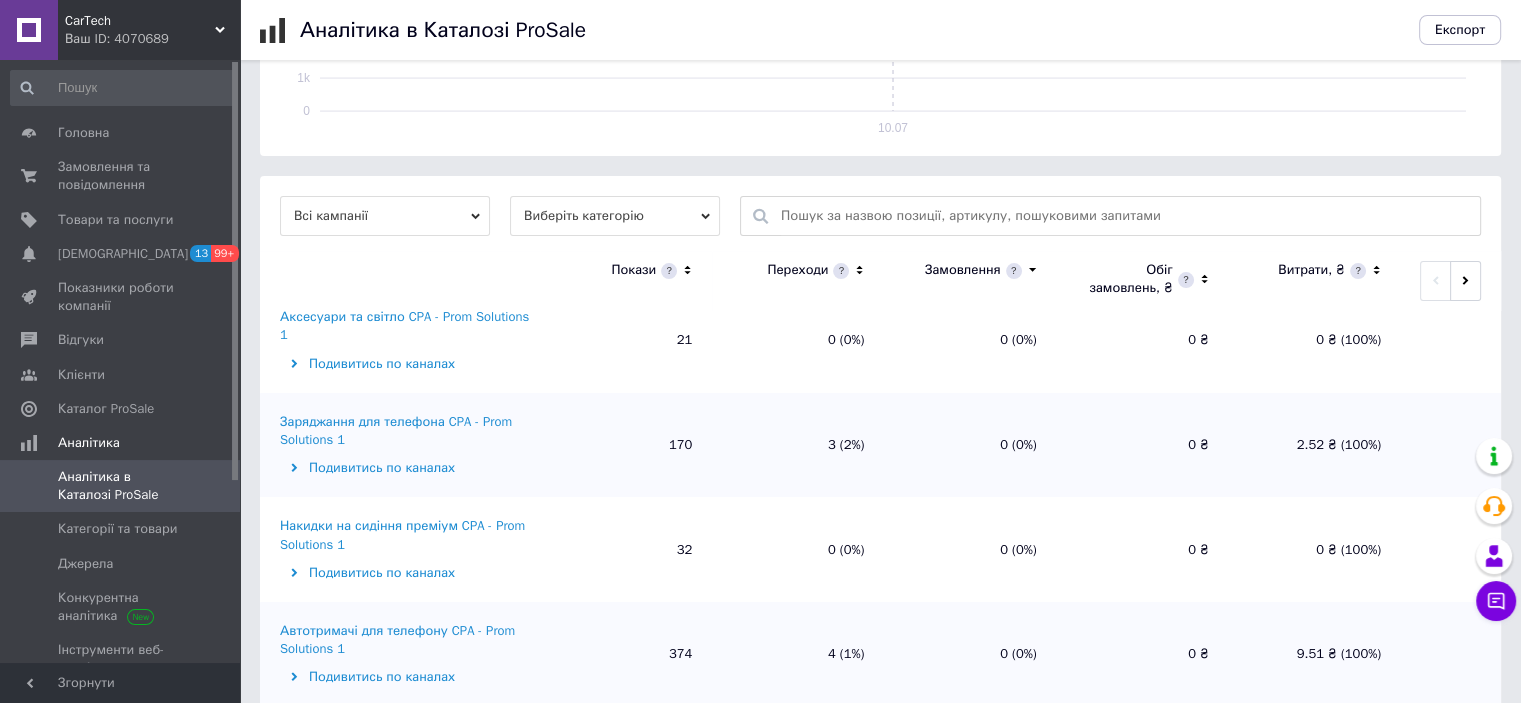 click on "Аналітика в Каталозі ProSale" at bounding box center (121, 486) 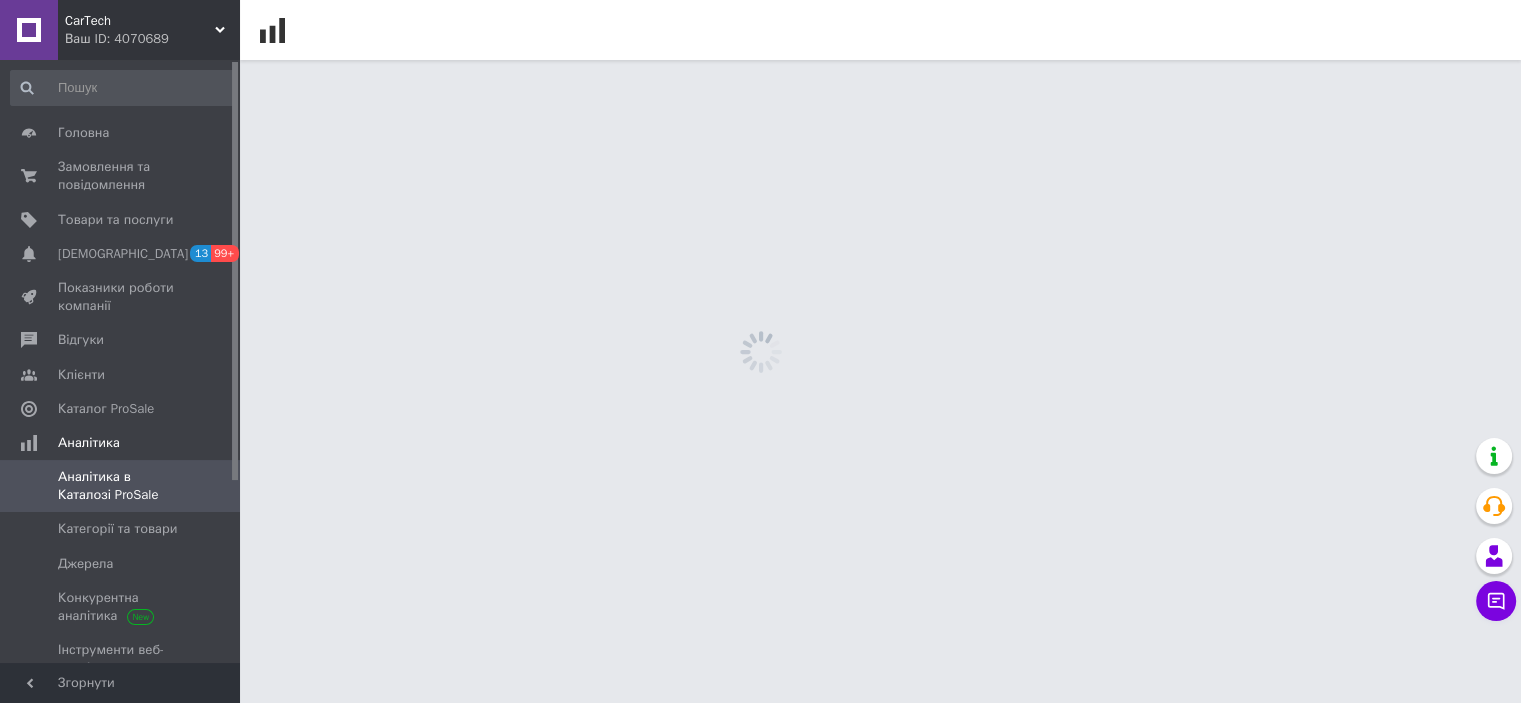 scroll, scrollTop: 0, scrollLeft: 0, axis: both 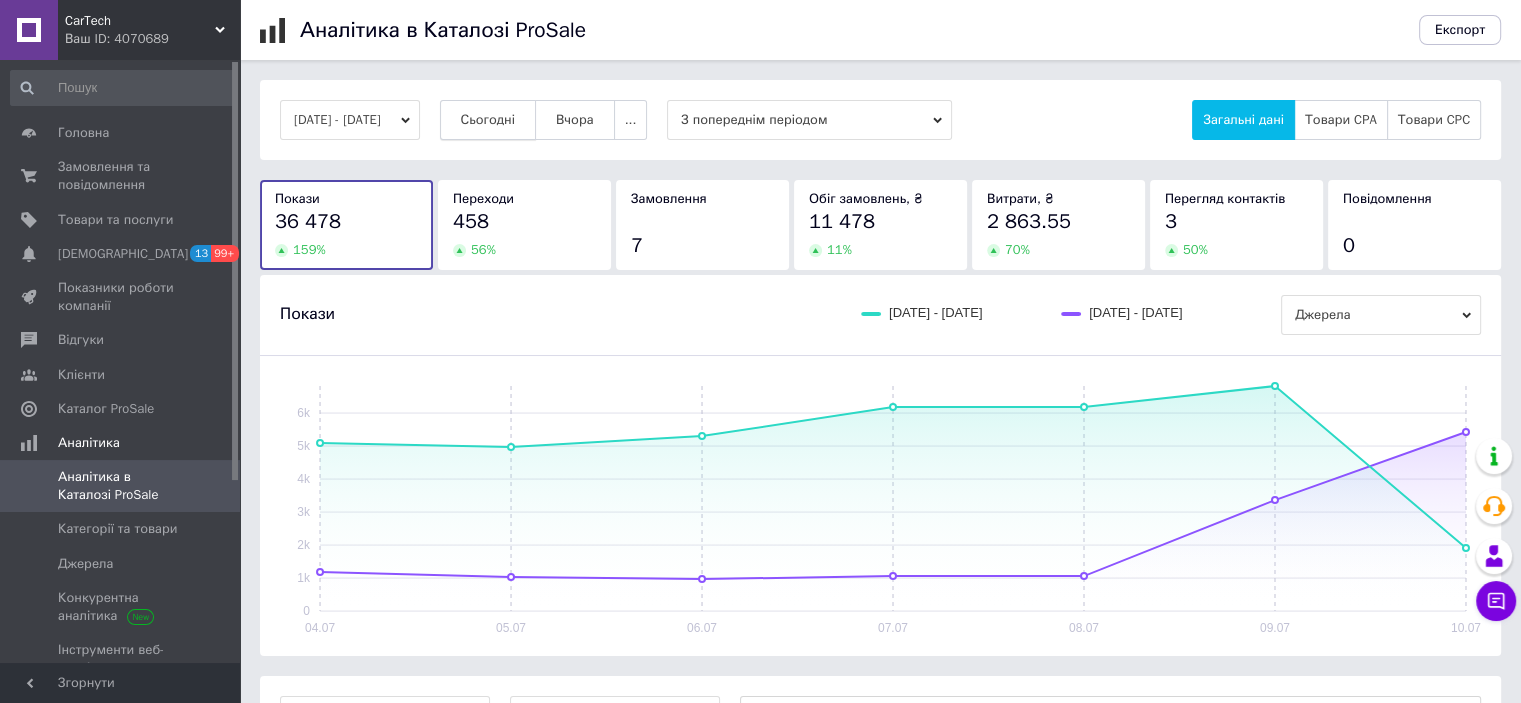 click on "Сьогодні" at bounding box center [488, 120] 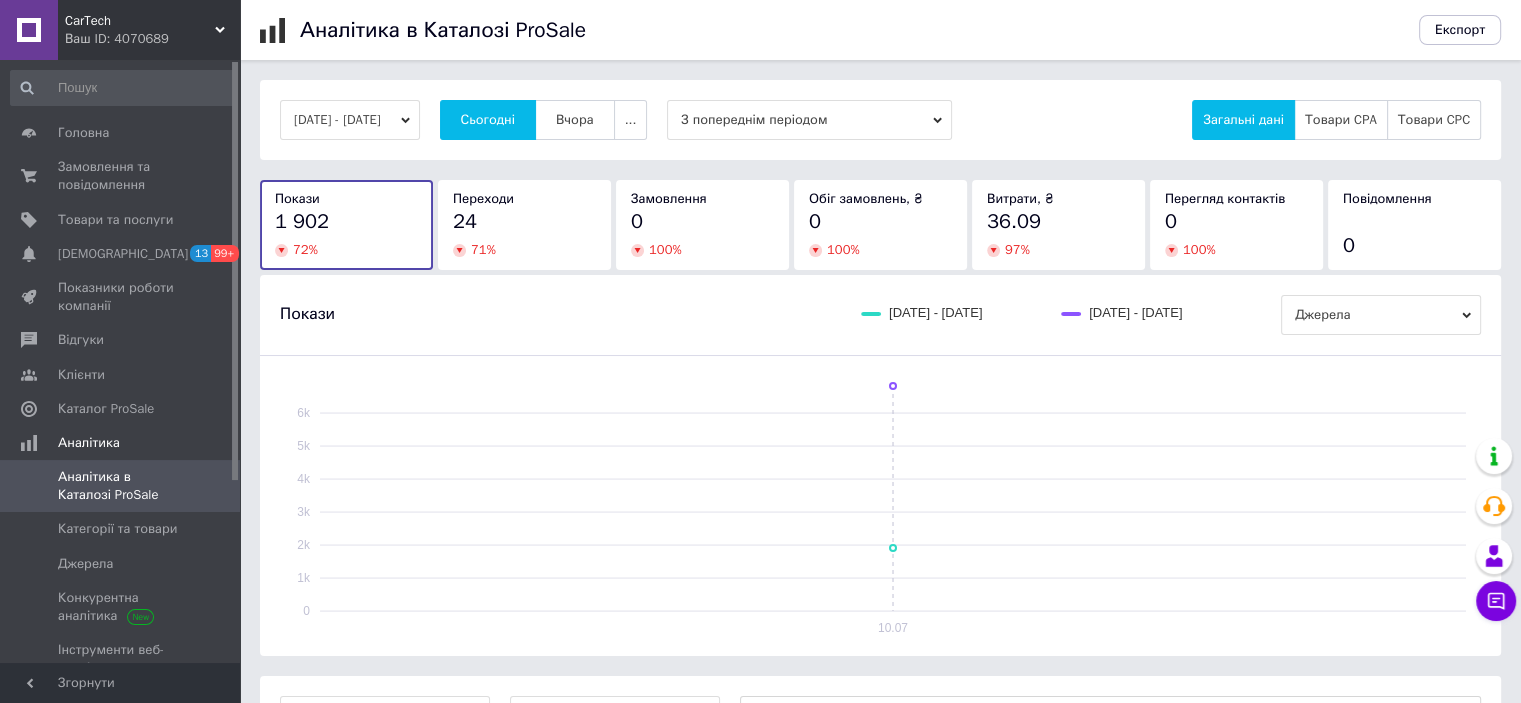 click on "Покази [DATE] - [DATE] [DATE] - [DATE] [GEOGRAPHIC_DATA]" at bounding box center (880, 315) 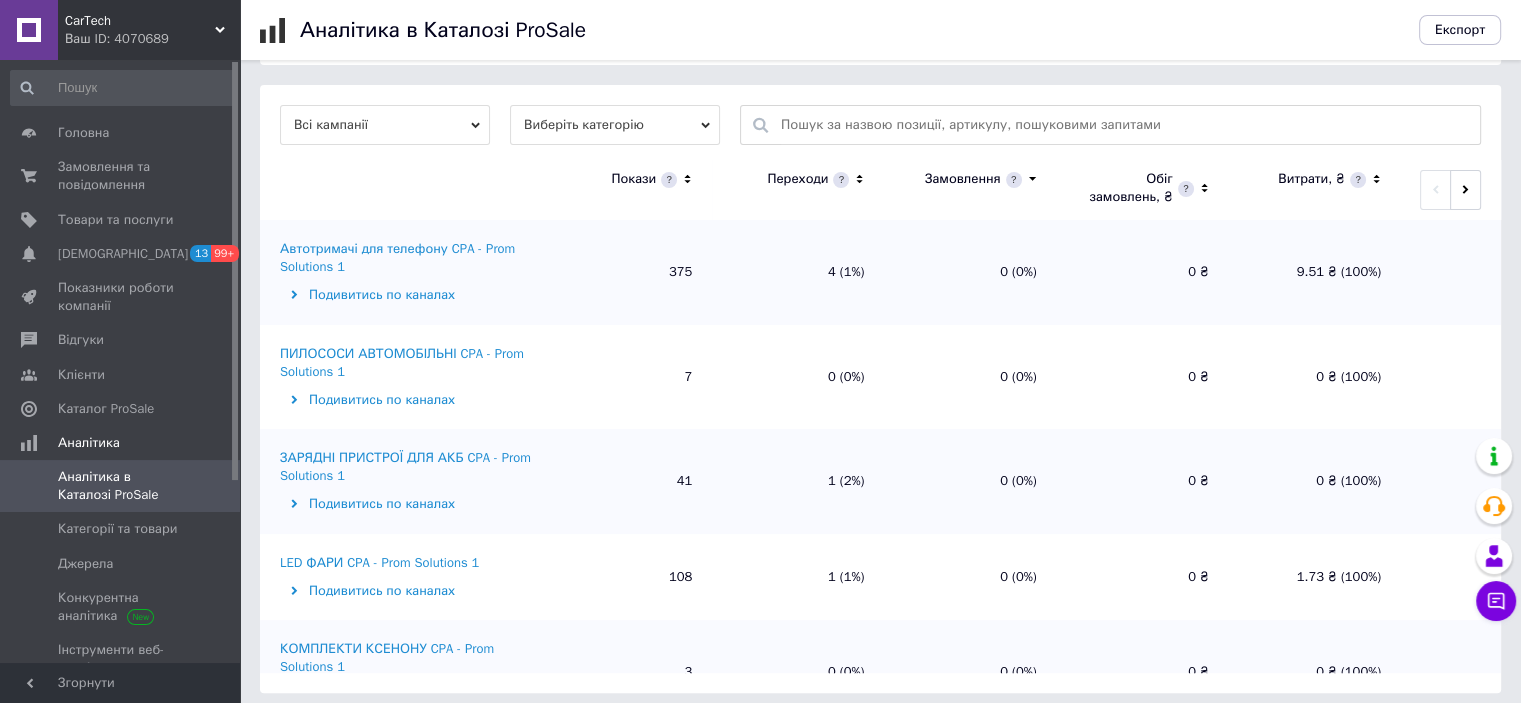 scroll, scrollTop: 600, scrollLeft: 0, axis: vertical 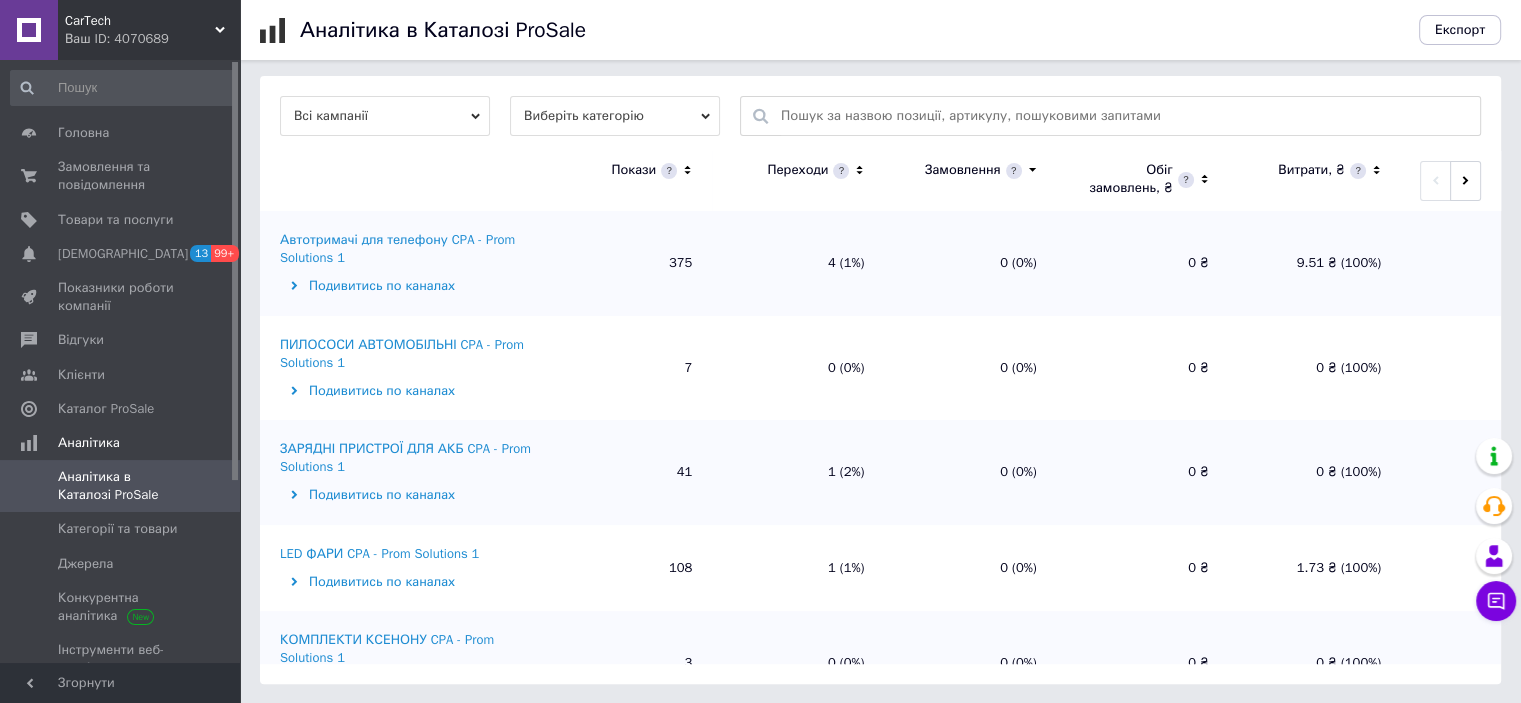 click 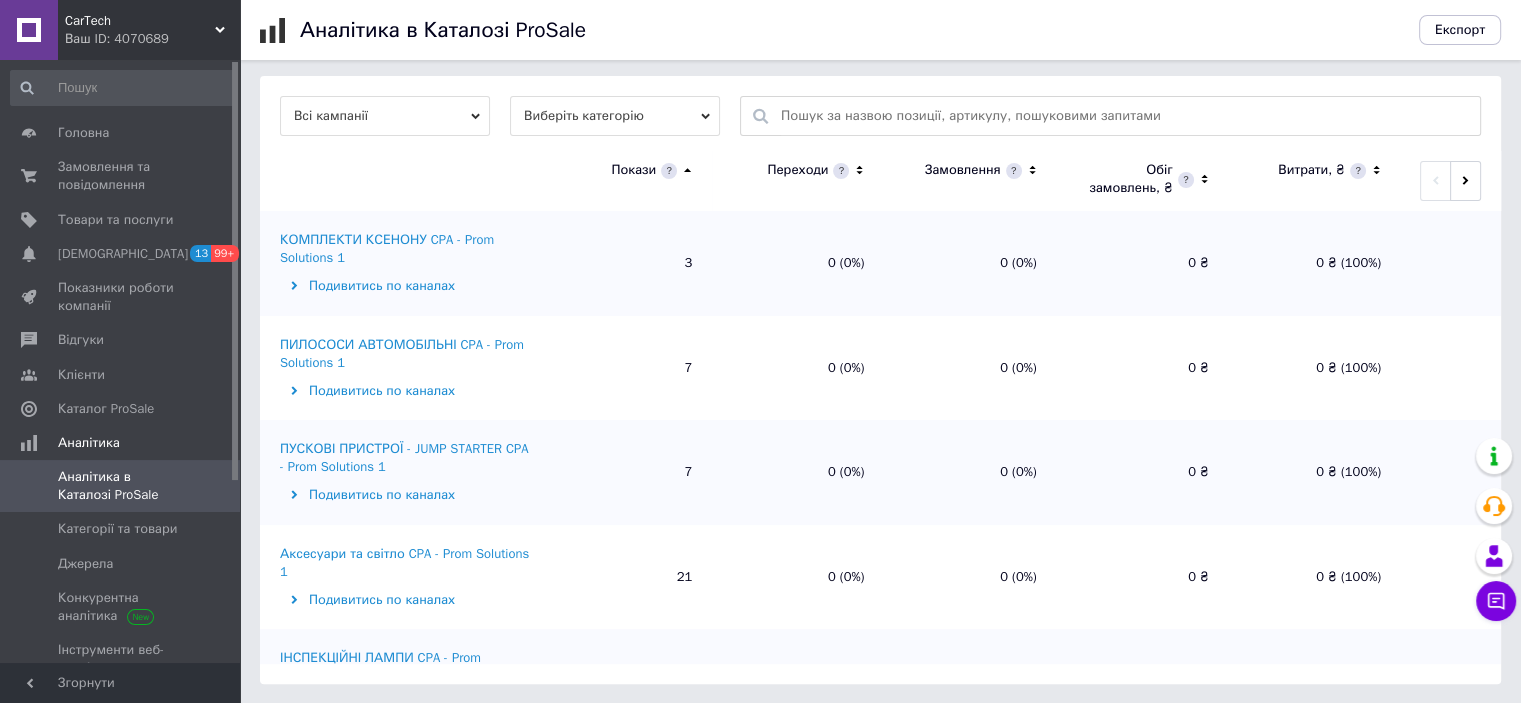 click 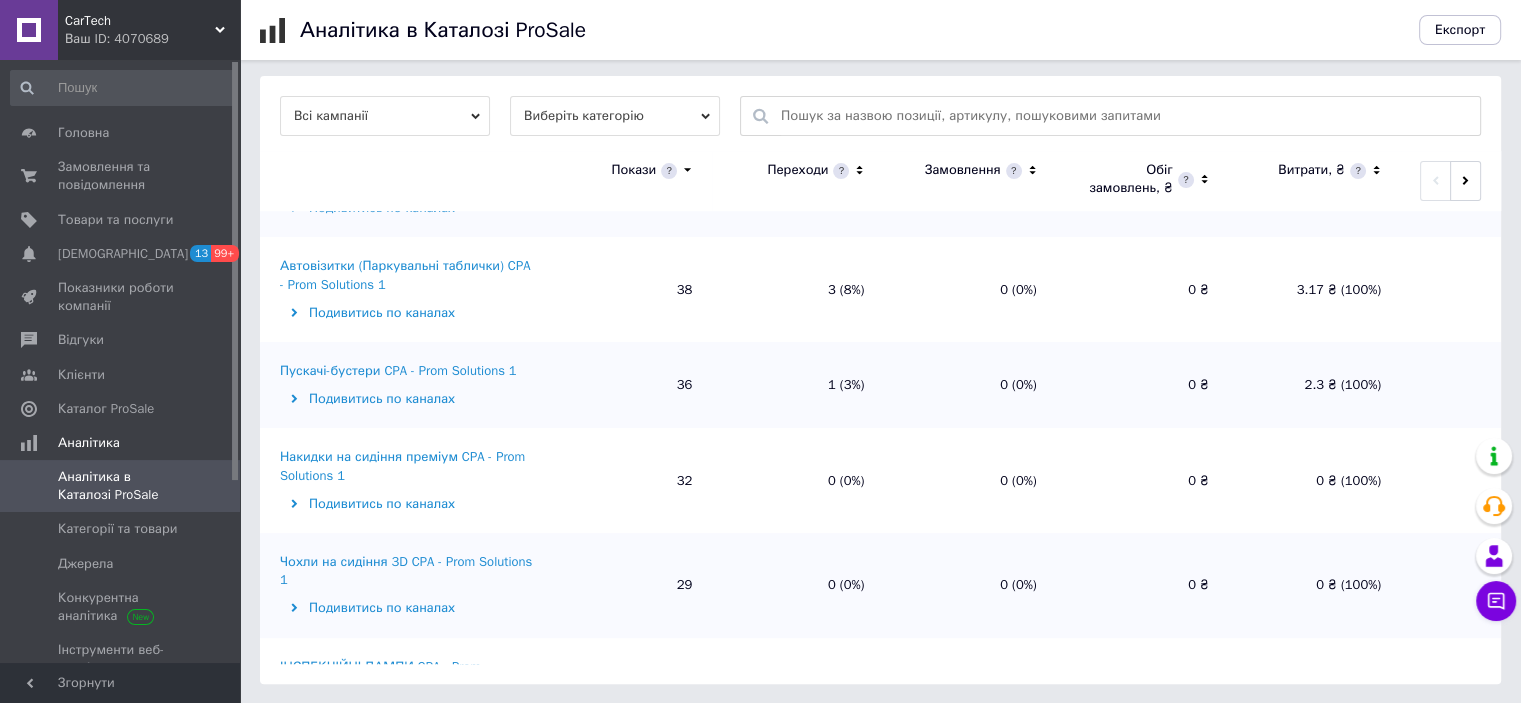 scroll, scrollTop: 900, scrollLeft: 0, axis: vertical 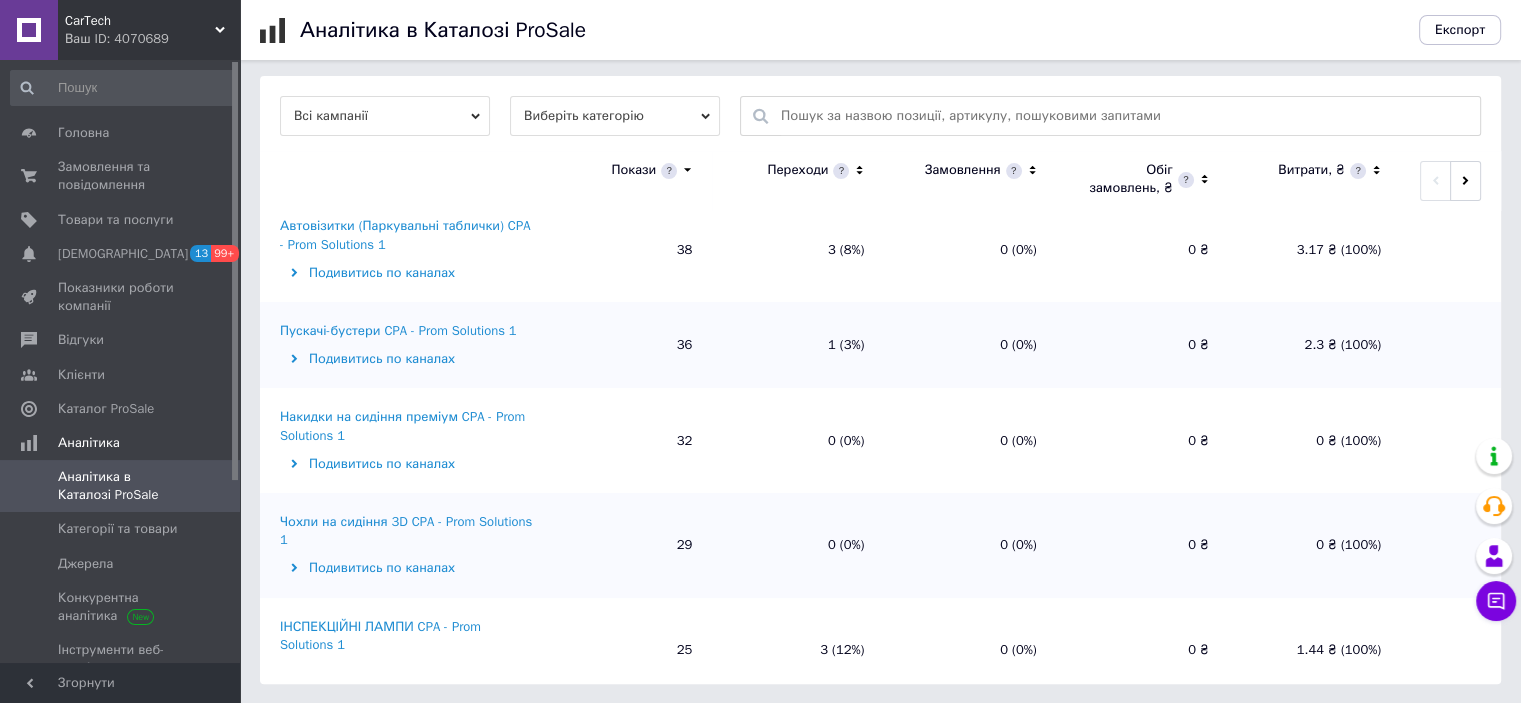 click 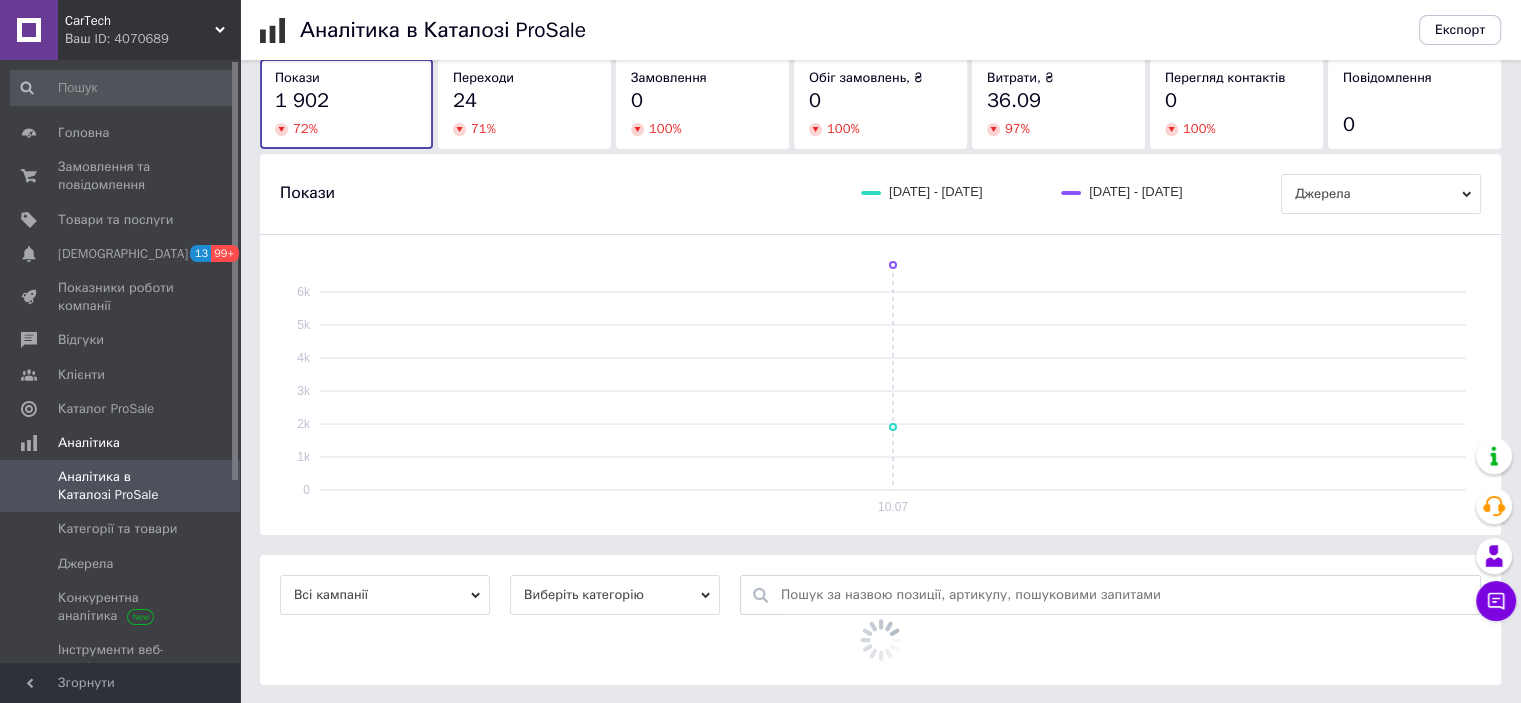scroll, scrollTop: 600, scrollLeft: 0, axis: vertical 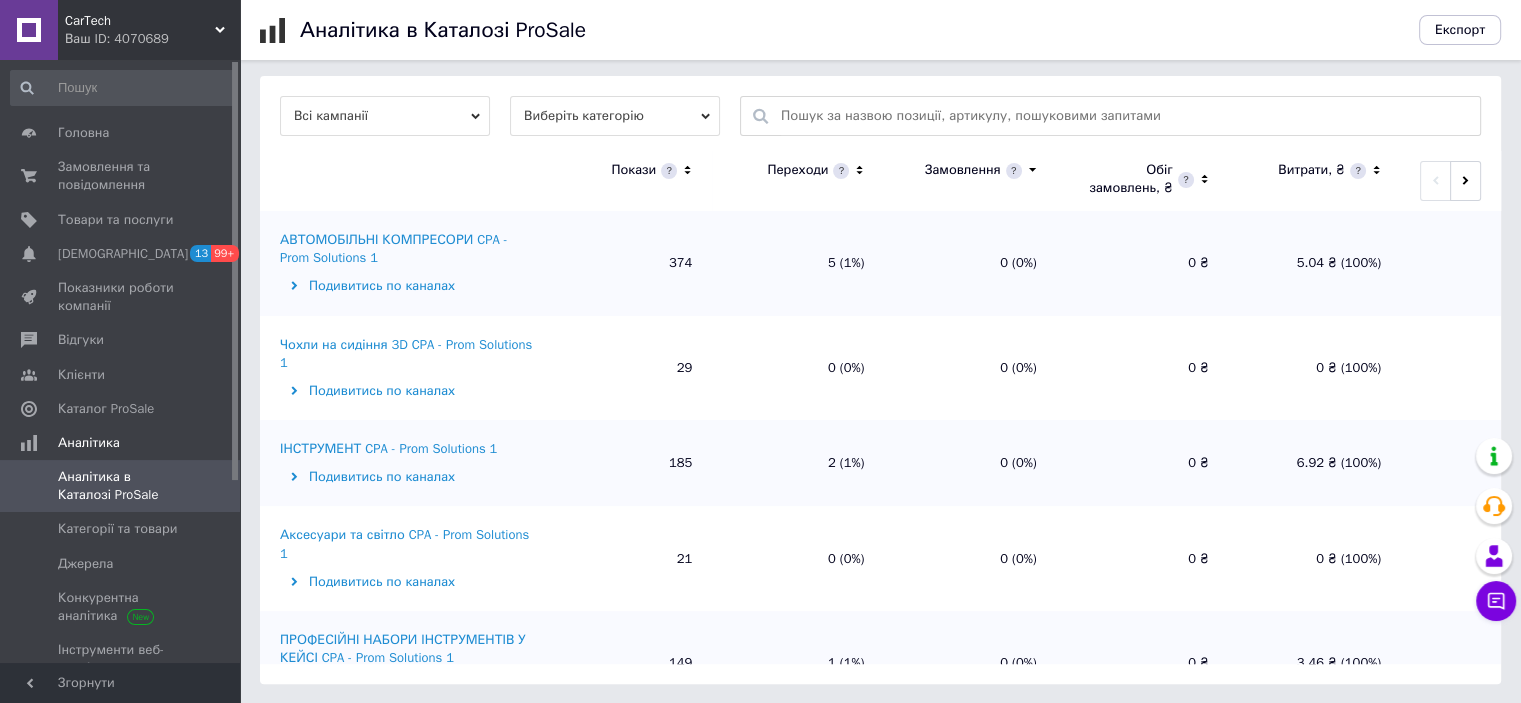 click 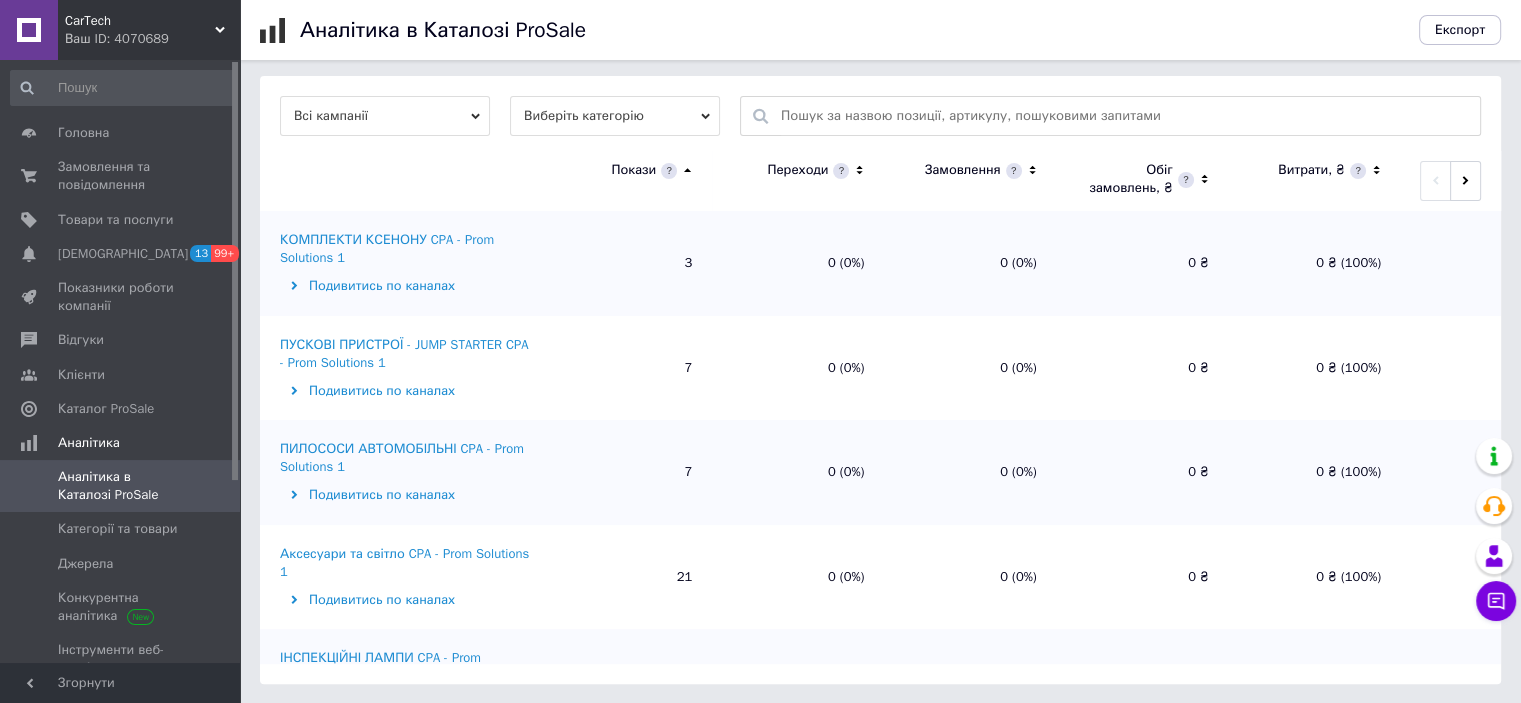 click 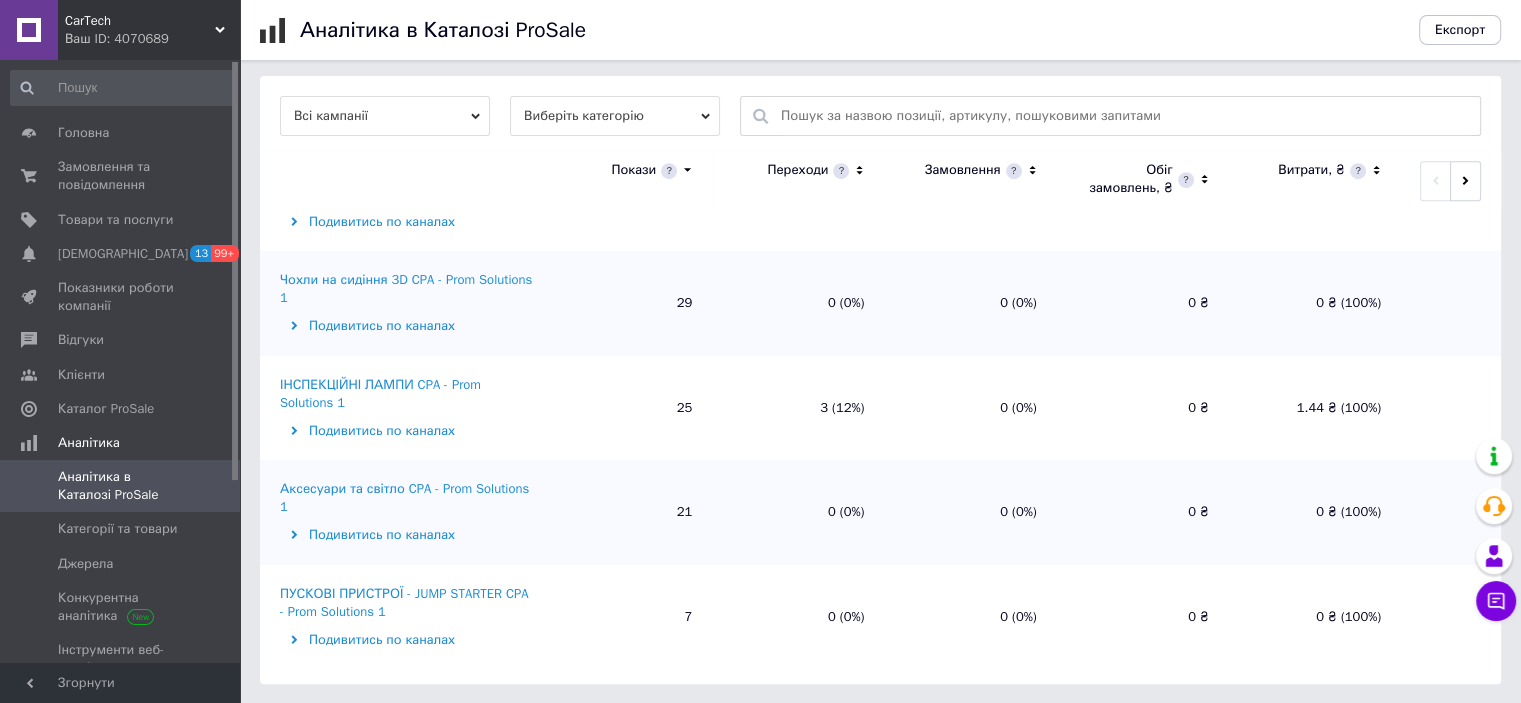 scroll, scrollTop: 1138, scrollLeft: 0, axis: vertical 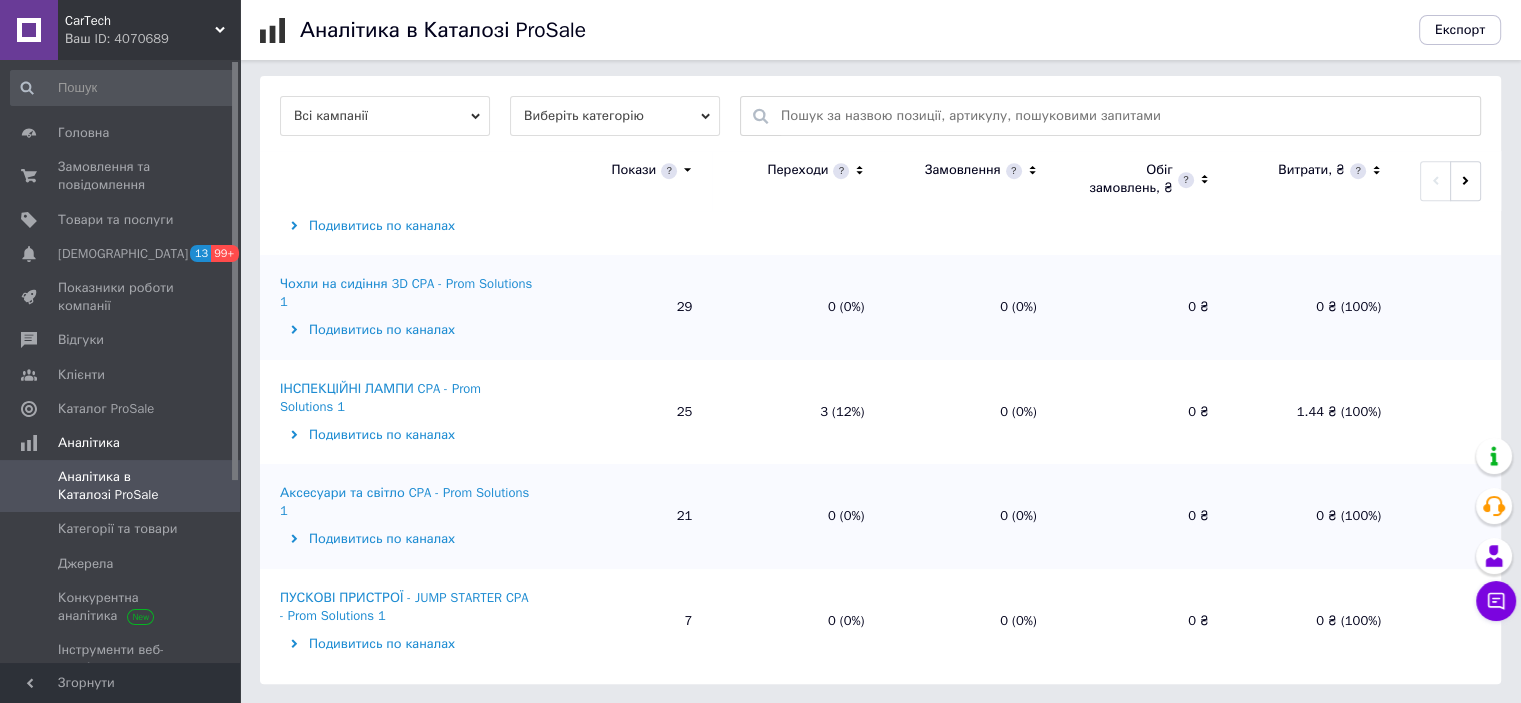 click on "Аналітика в Каталозі ProSale" at bounding box center [121, 486] 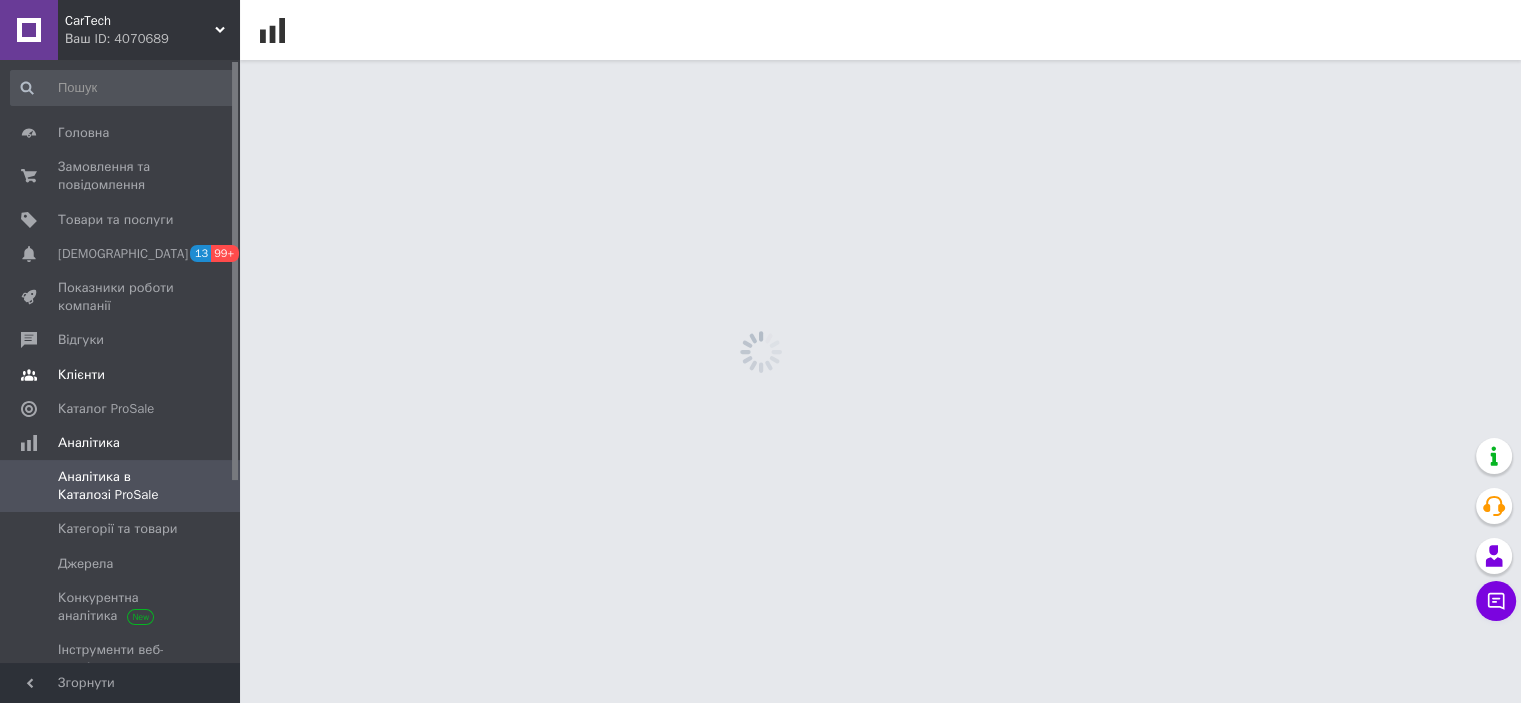 scroll, scrollTop: 0, scrollLeft: 0, axis: both 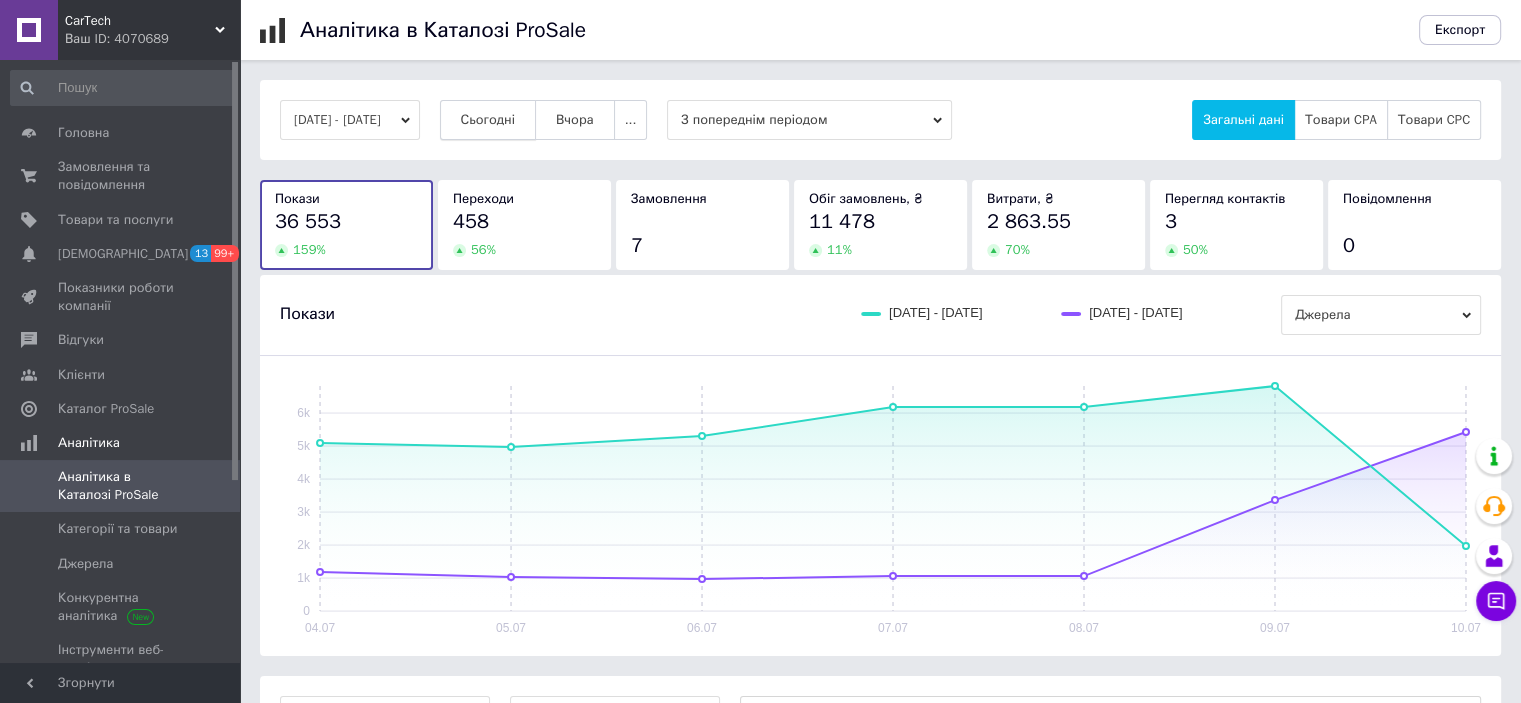 click on "Сьогодні" at bounding box center [488, 120] 